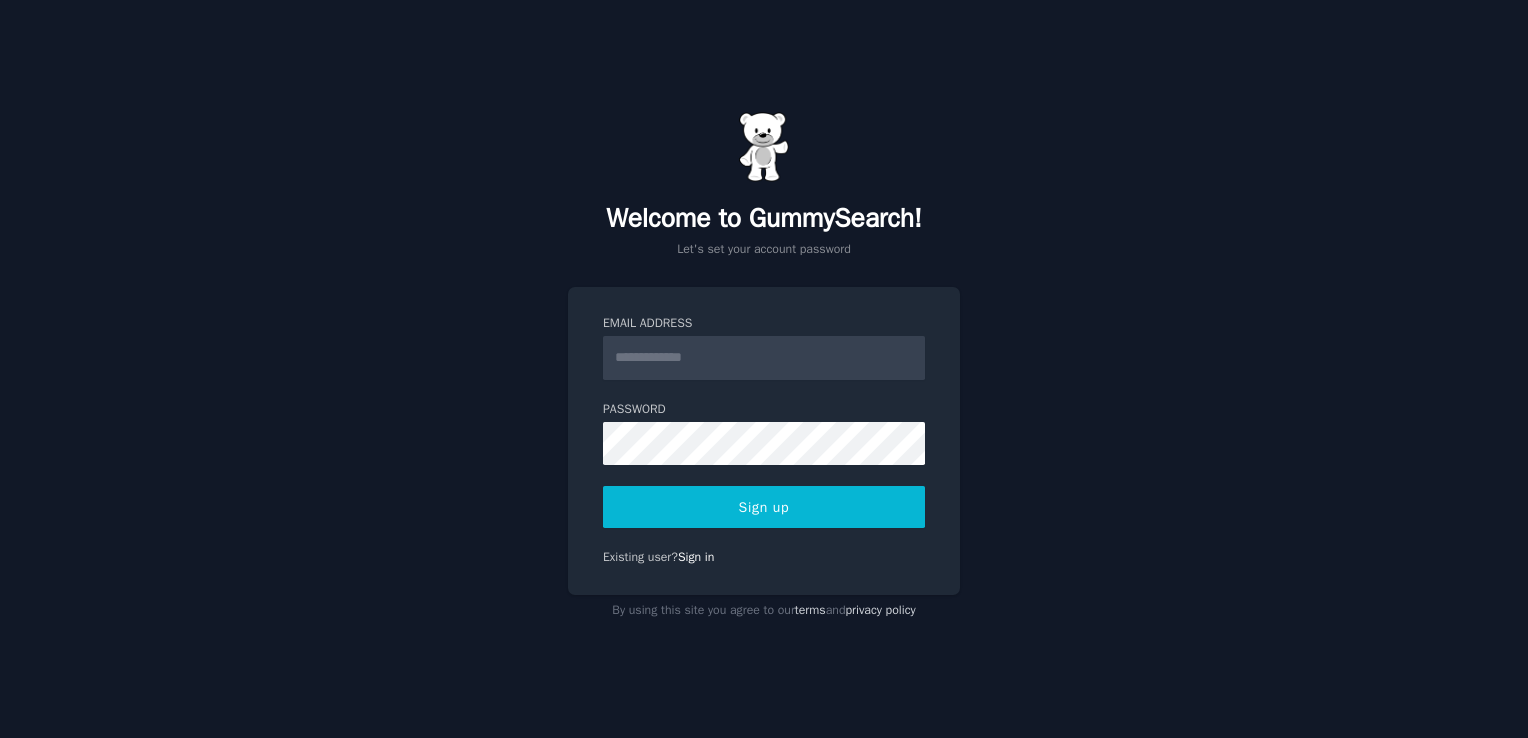 scroll, scrollTop: 0, scrollLeft: 0, axis: both 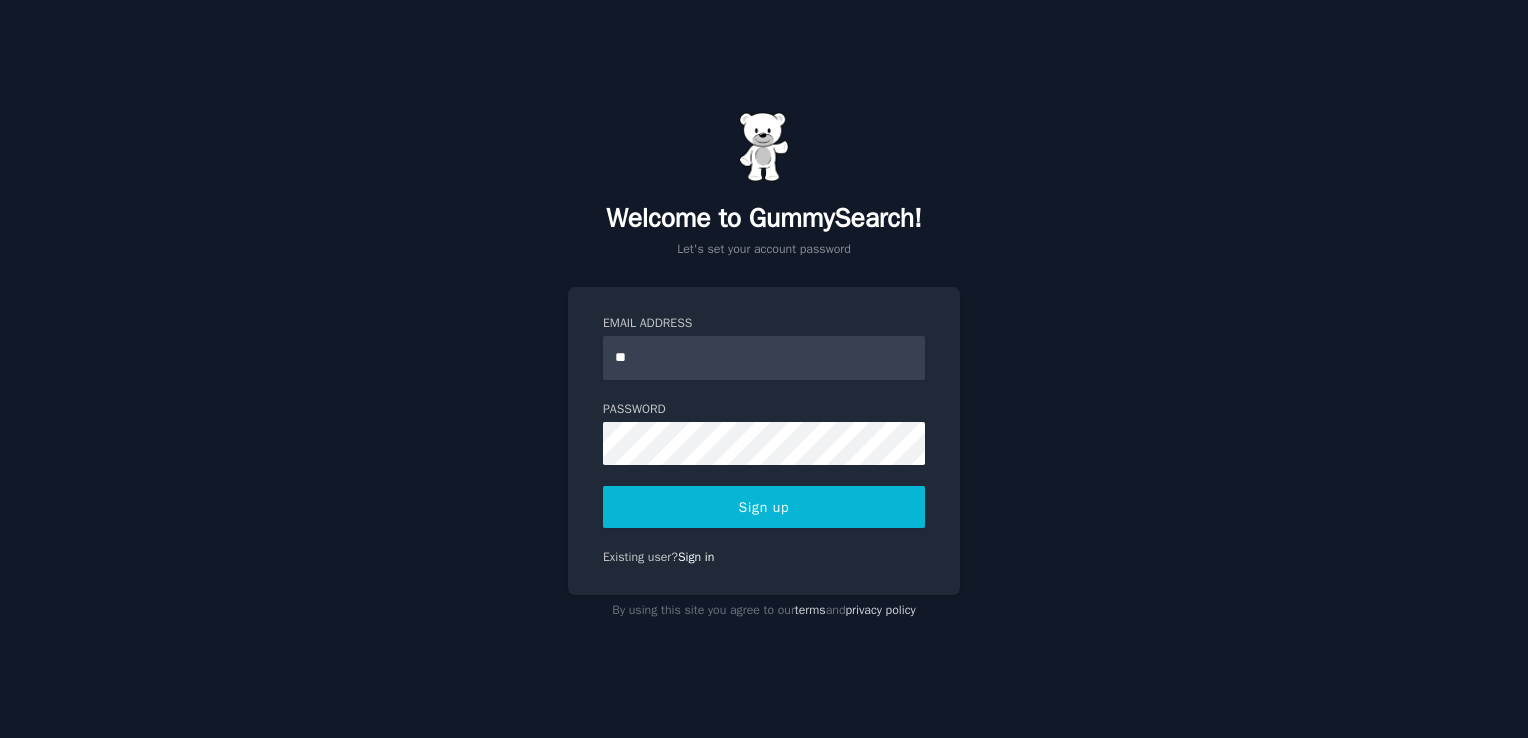 type on "**********" 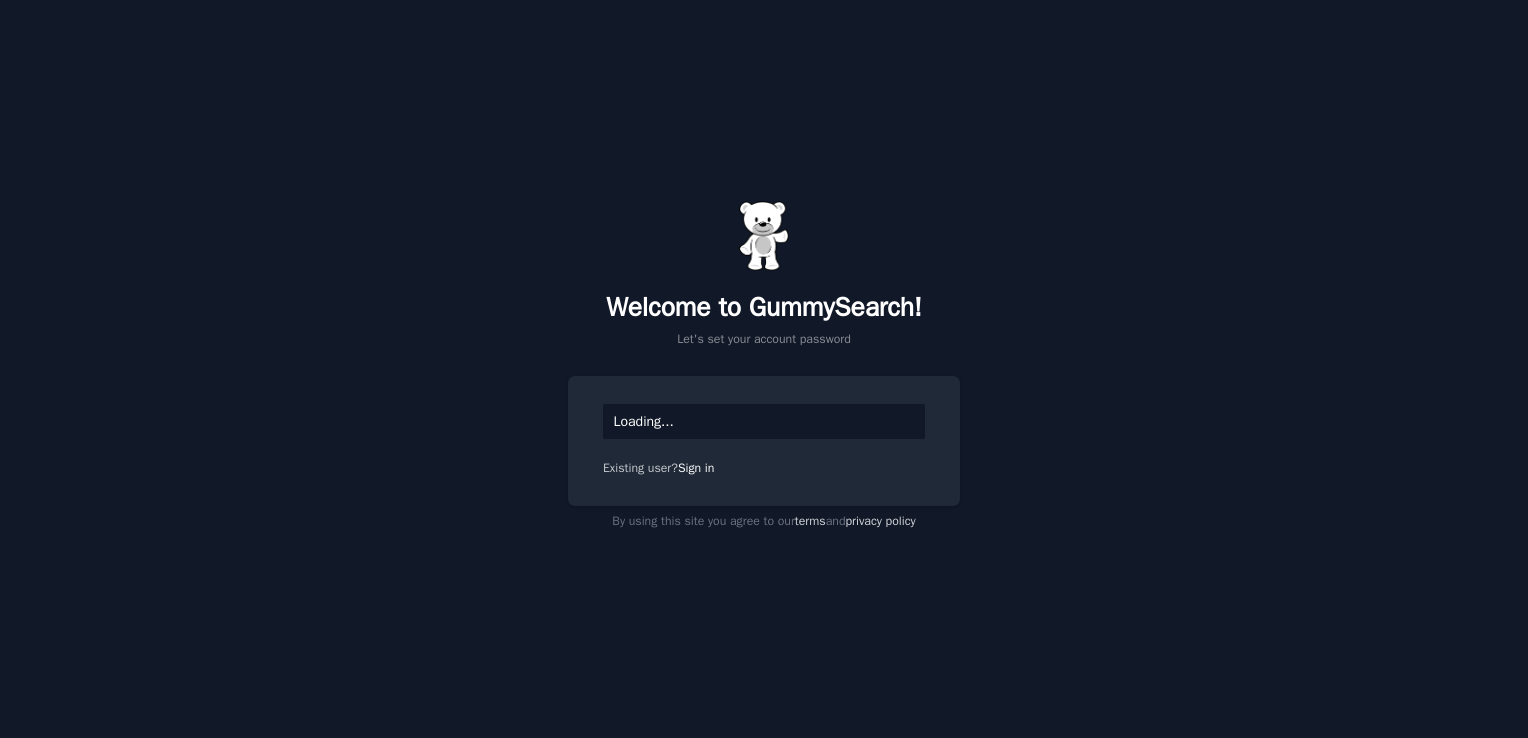 scroll, scrollTop: 0, scrollLeft: 0, axis: both 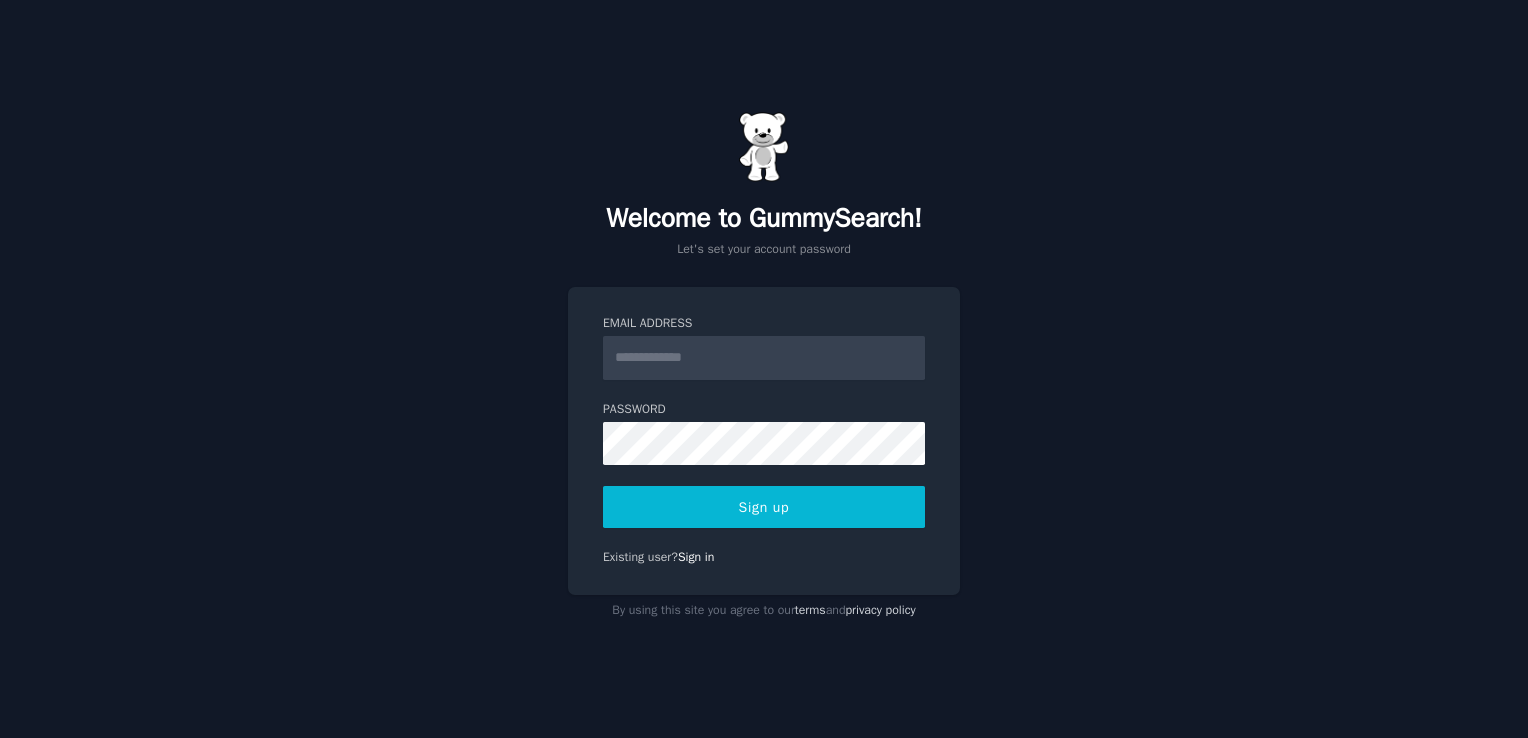 click on "Email Address" at bounding box center [764, 358] 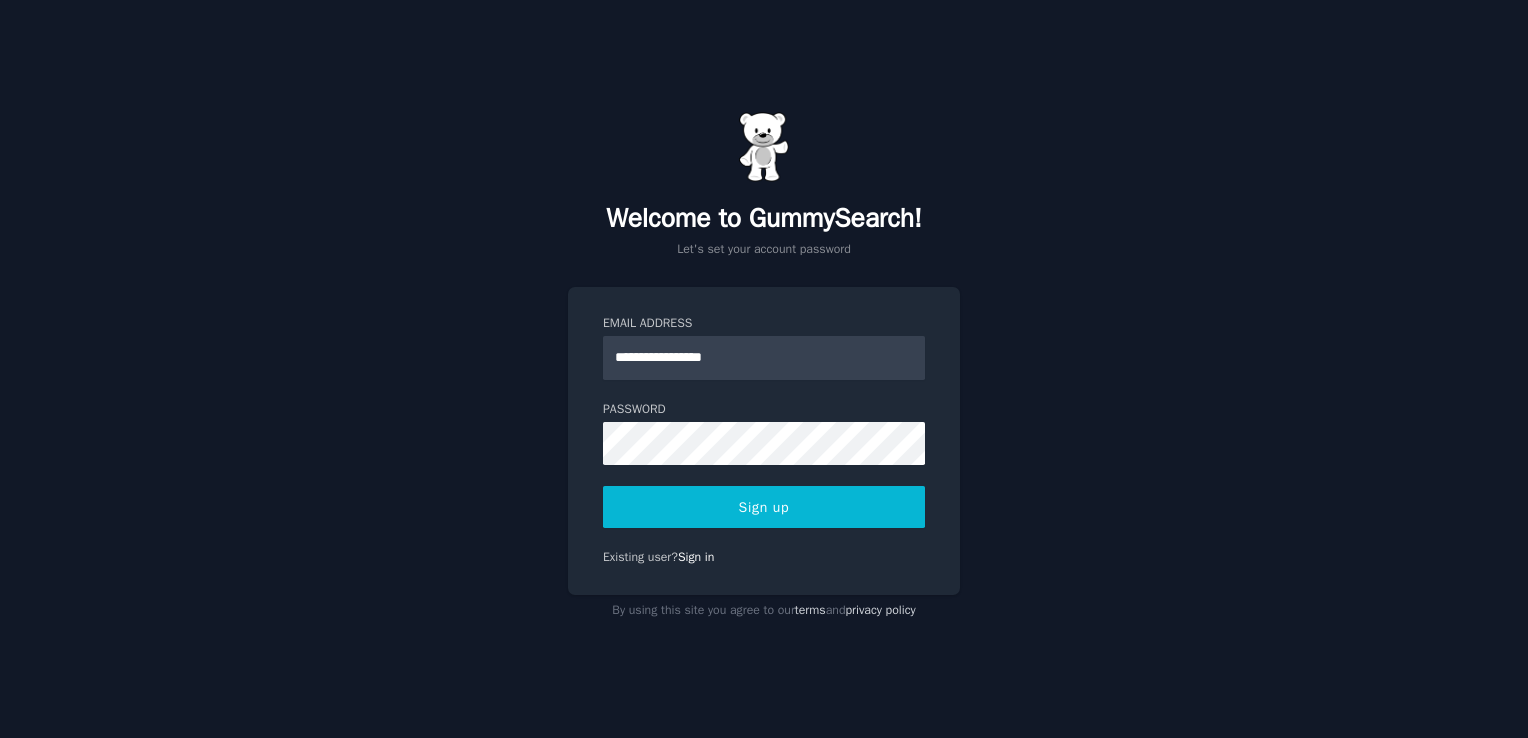 click on "Sign up" at bounding box center (764, 507) 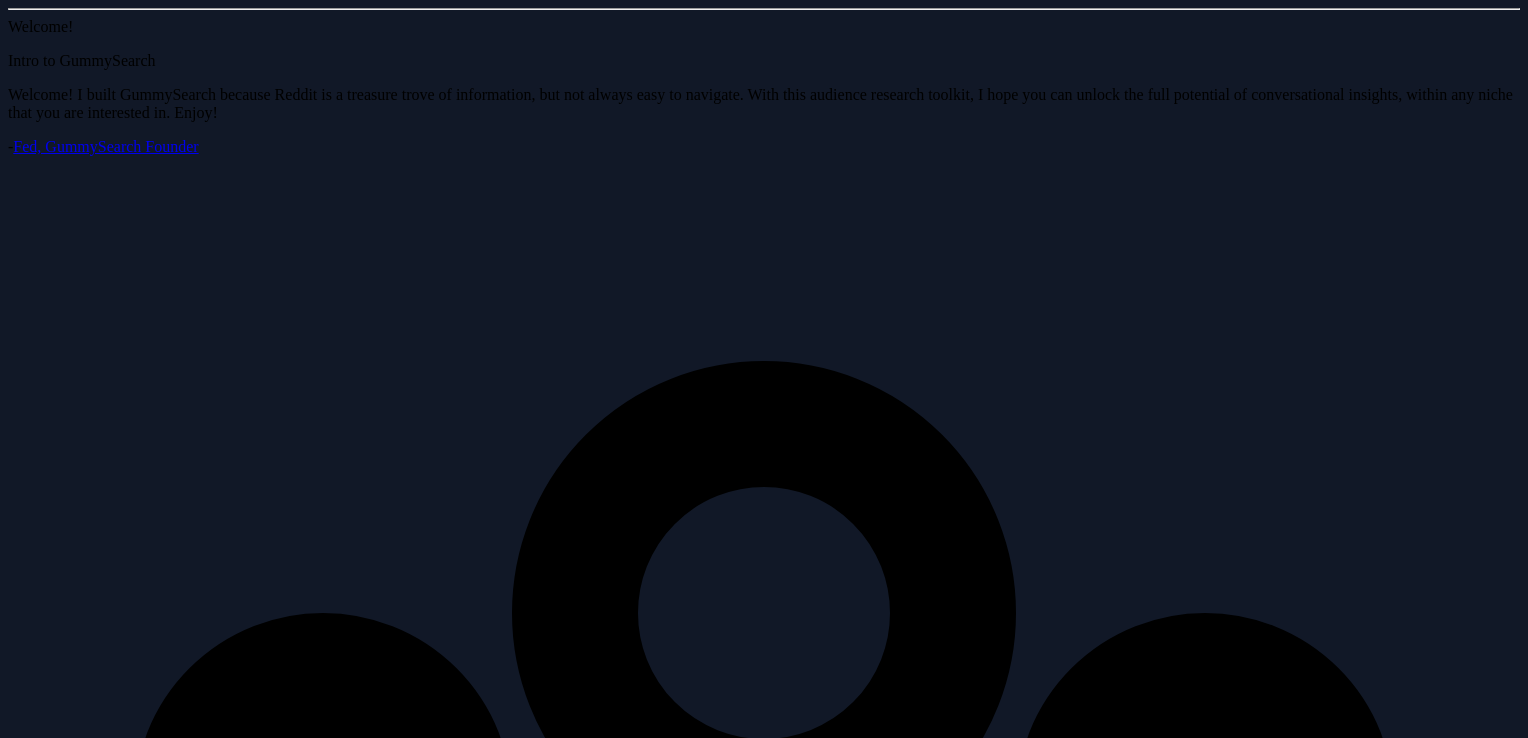 scroll, scrollTop: 0, scrollLeft: 0, axis: both 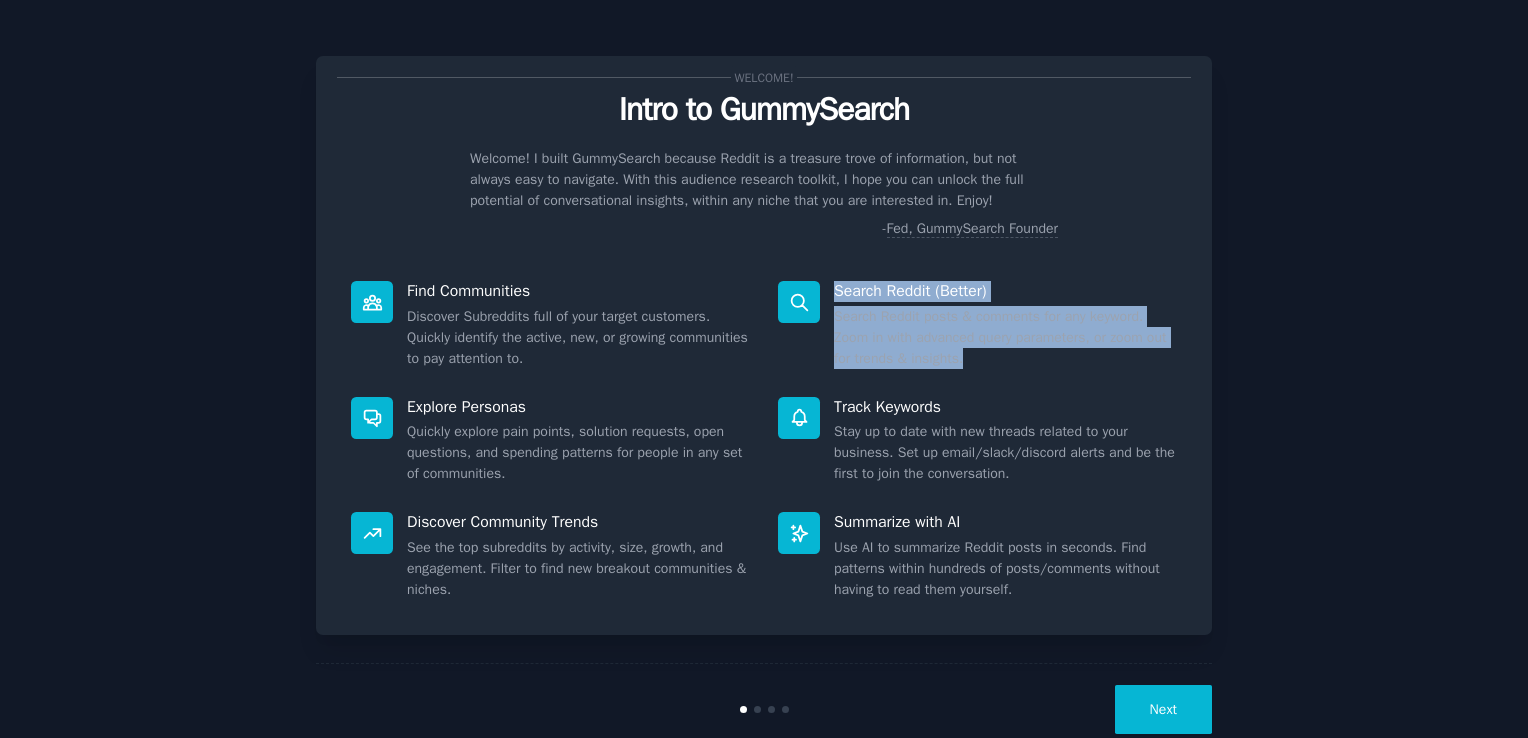 drag, startPoint x: 998, startPoint y: 358, endPoint x: 824, endPoint y: 278, distance: 191.5098 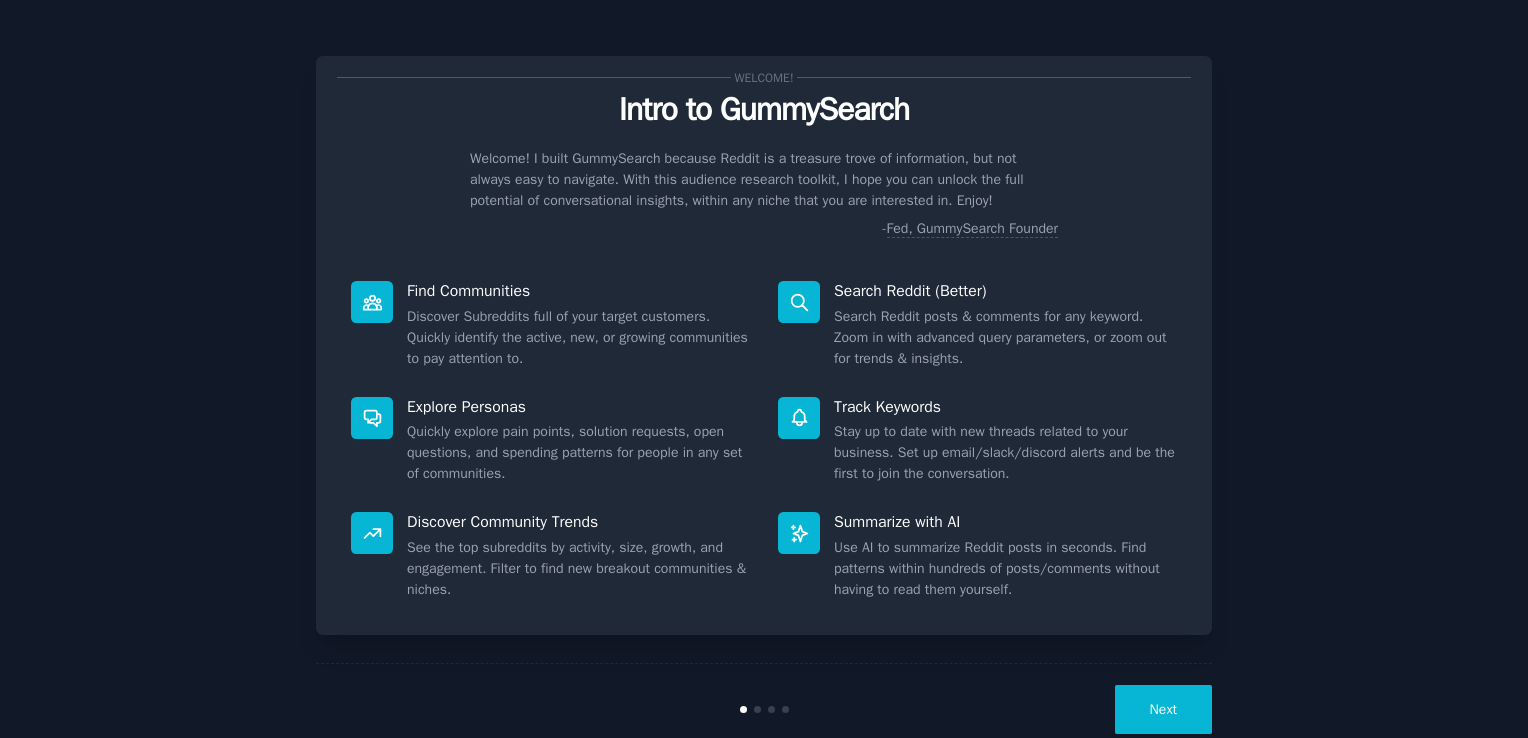 click on "Explore Personas" at bounding box center [578, 407] 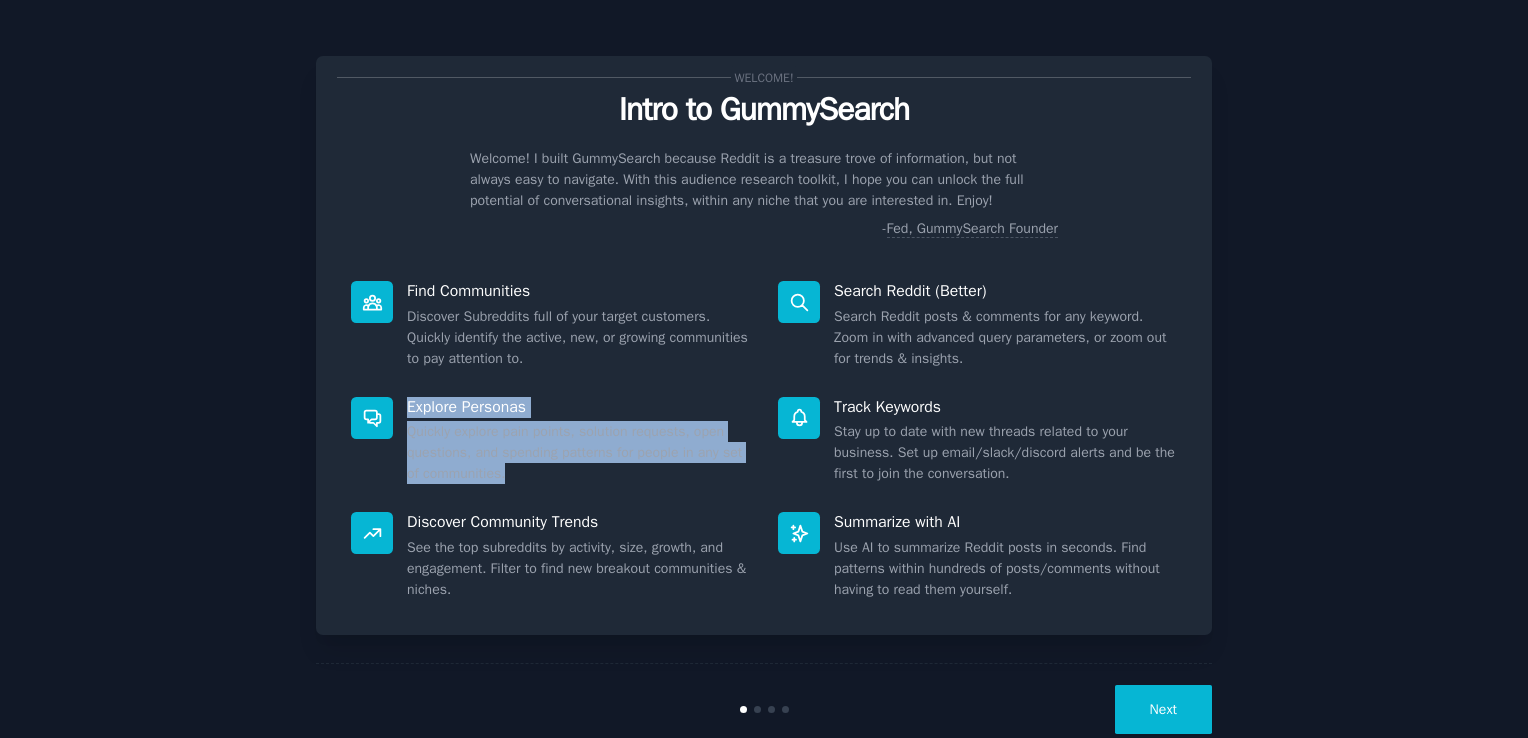 drag, startPoint x: 524, startPoint y: 478, endPoint x: 401, endPoint y: 407, distance: 142.02112 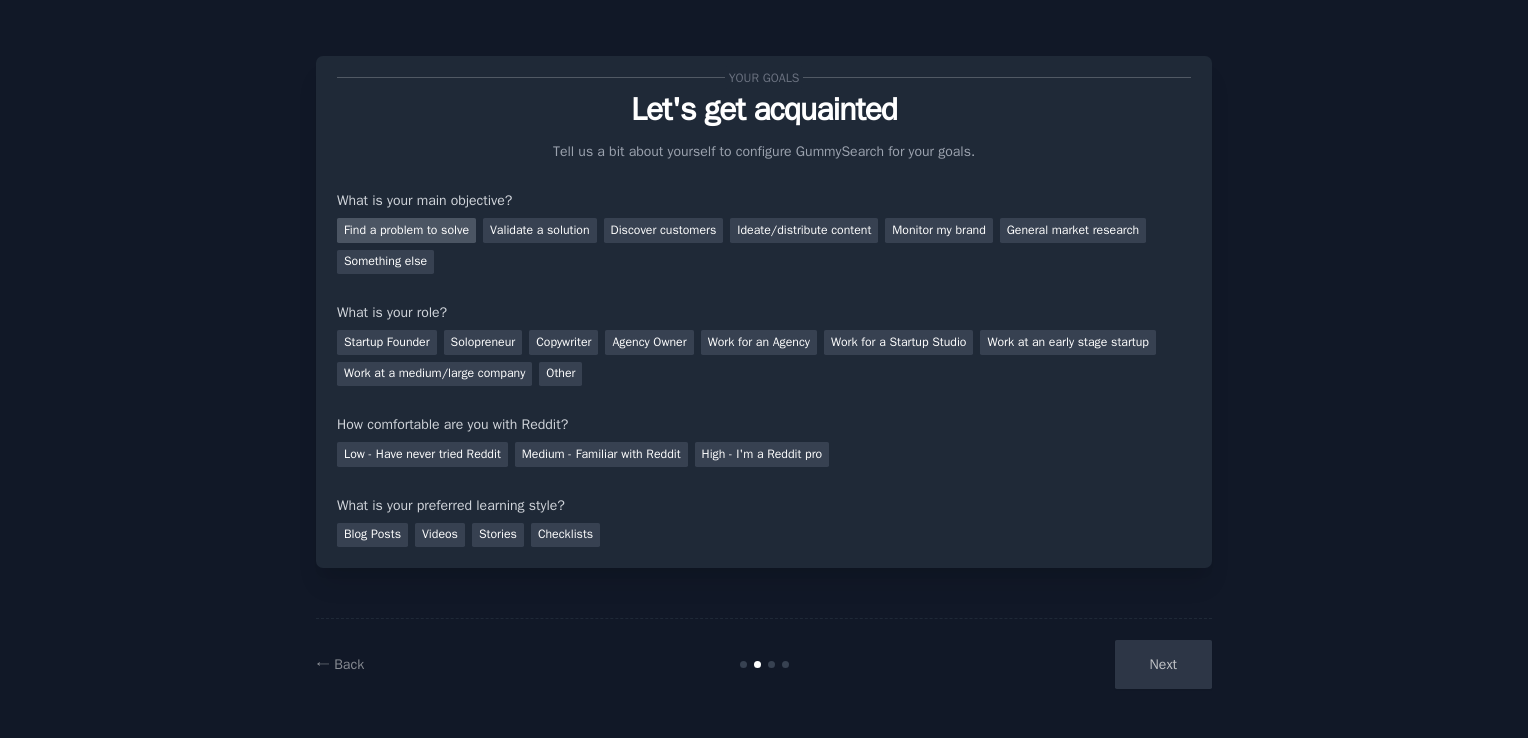 click on "Find a problem to solve" at bounding box center [406, 230] 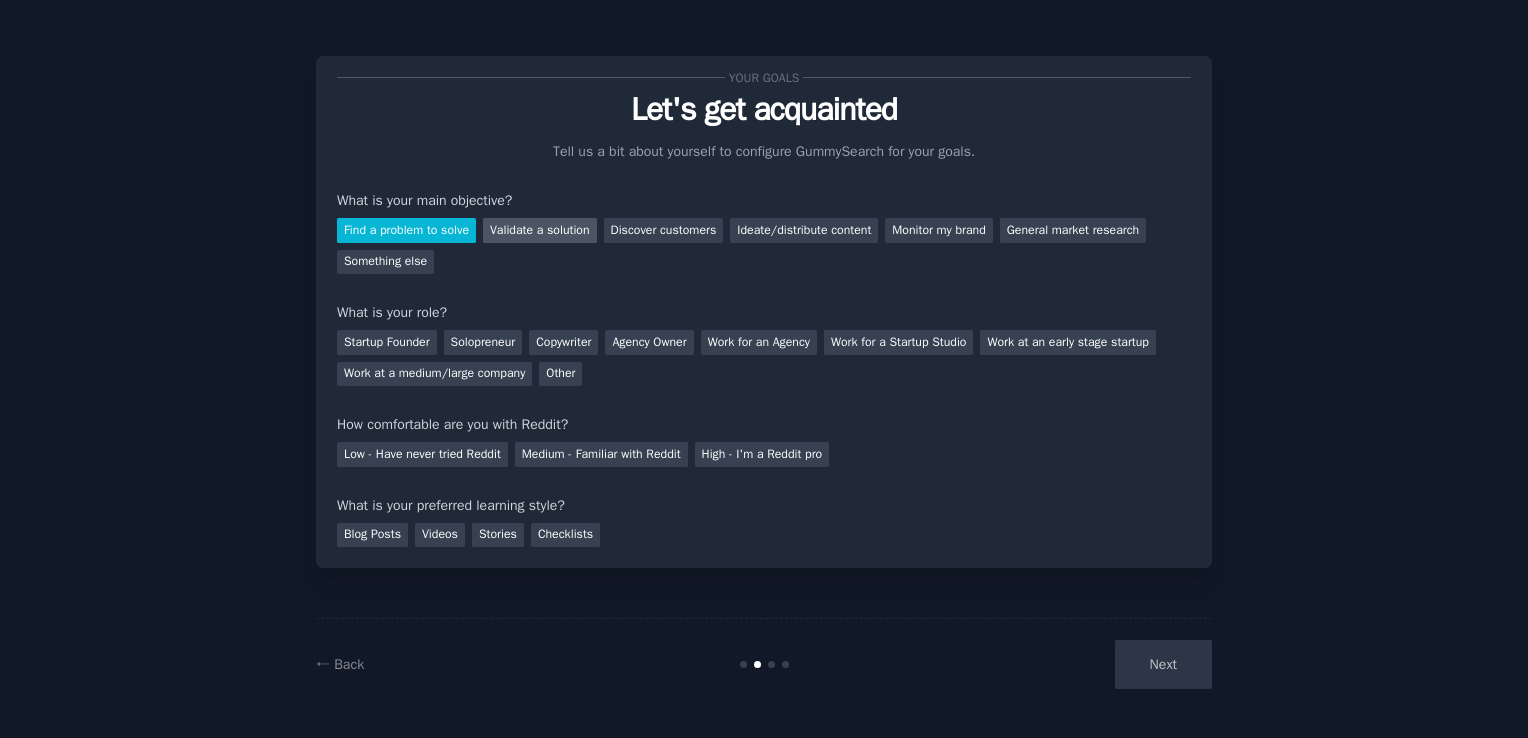 click on "Validate a solution" at bounding box center (540, 230) 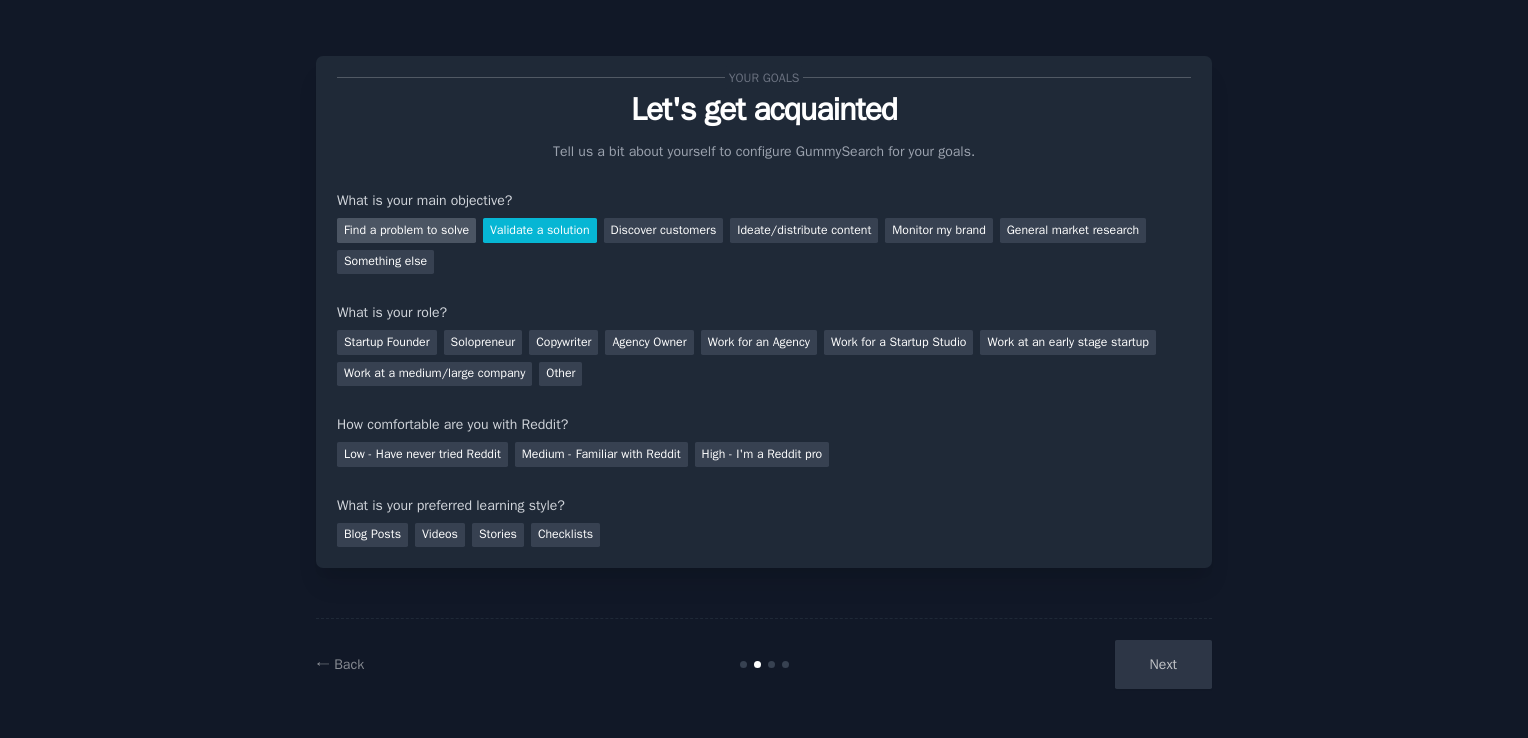 click on "Find a problem to solve" at bounding box center (406, 230) 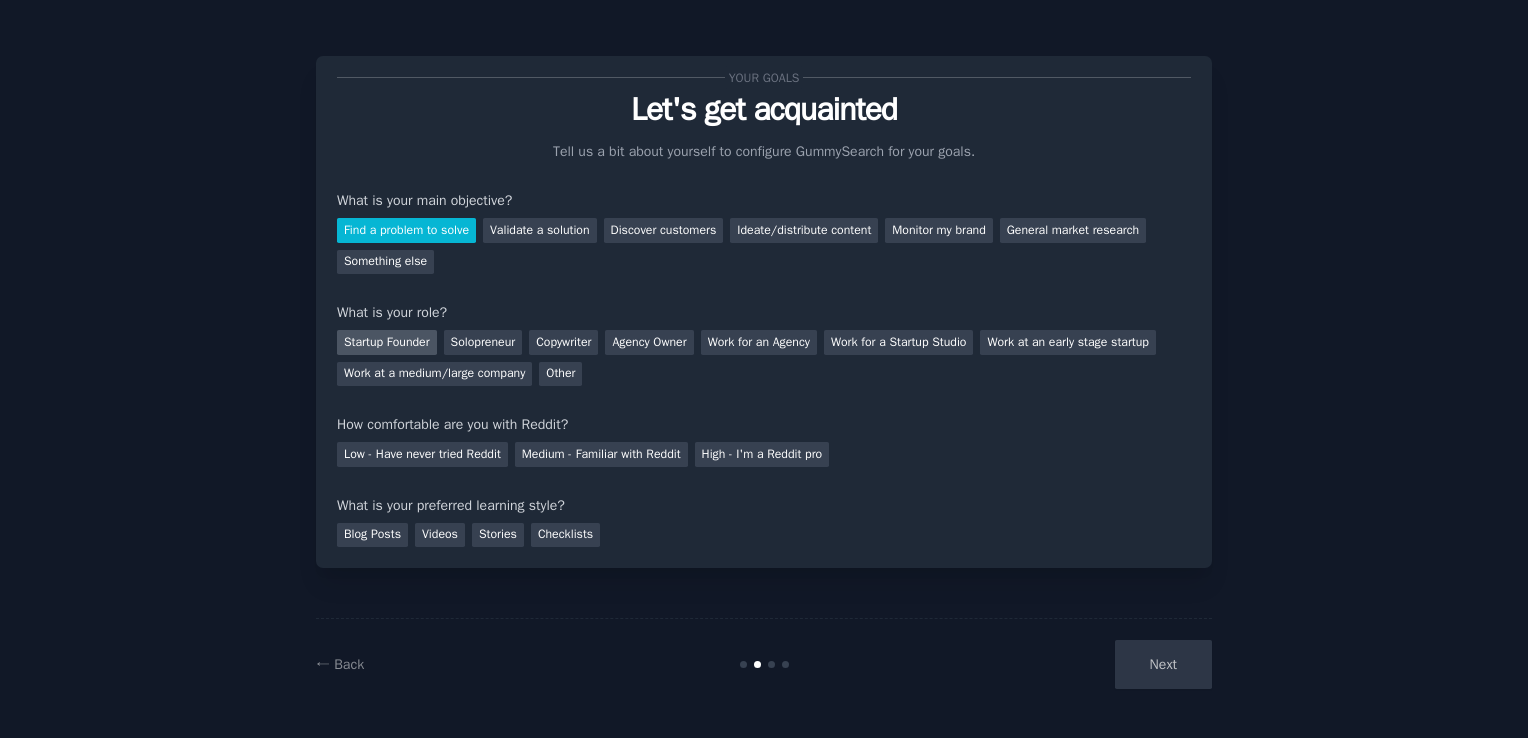 click on "Startup Founder" at bounding box center [387, 342] 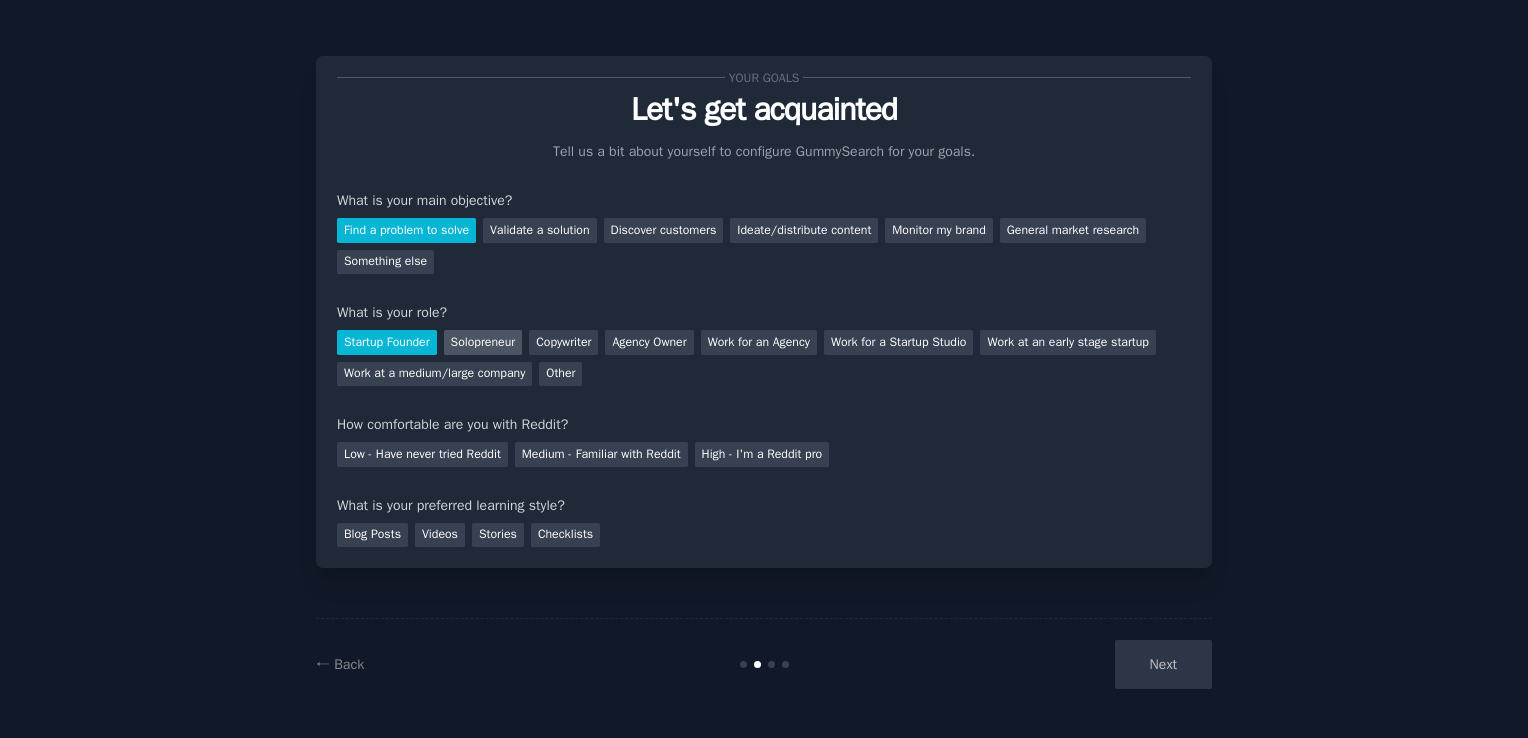 click on "Solopreneur" at bounding box center (483, 342) 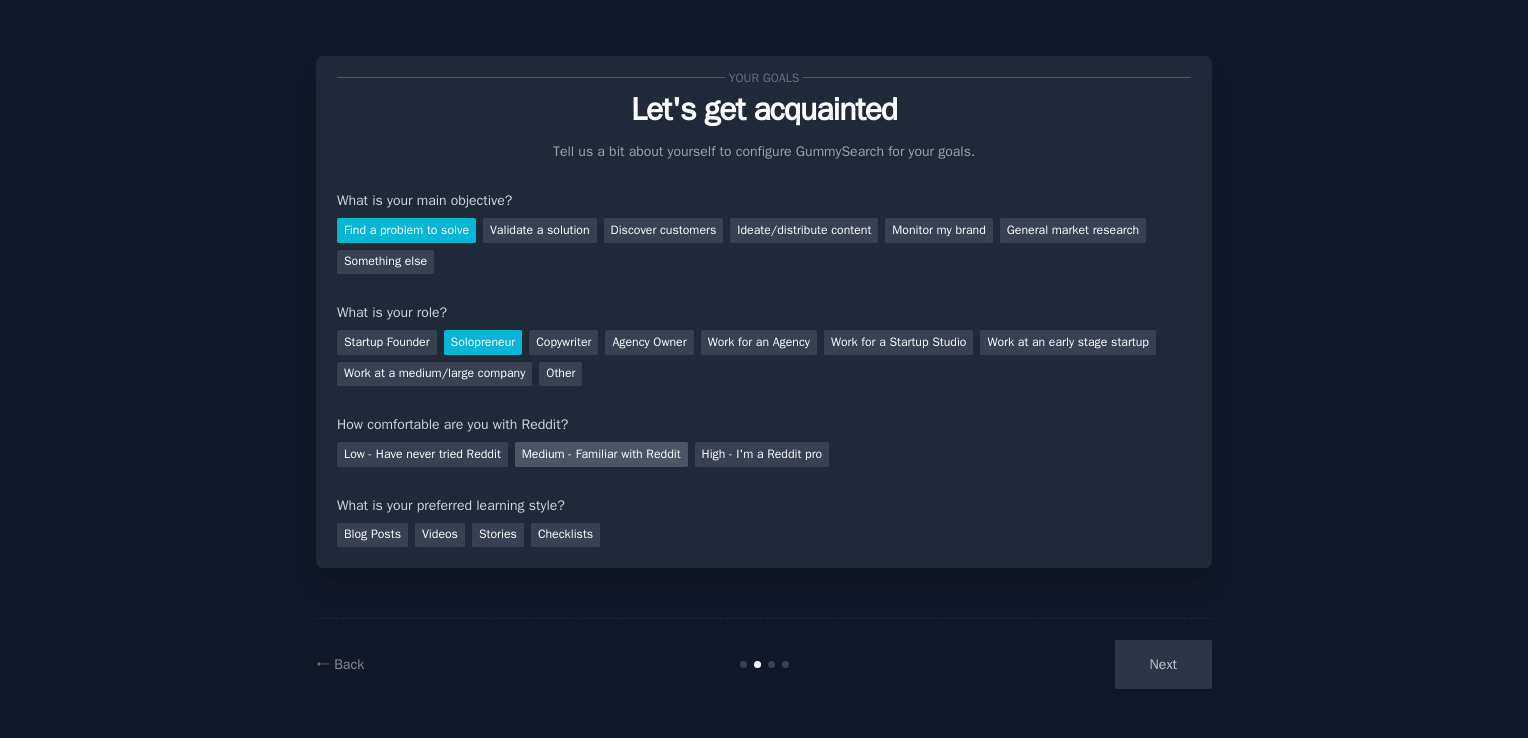 click on "Medium - Familiar with Reddit" at bounding box center (601, 454) 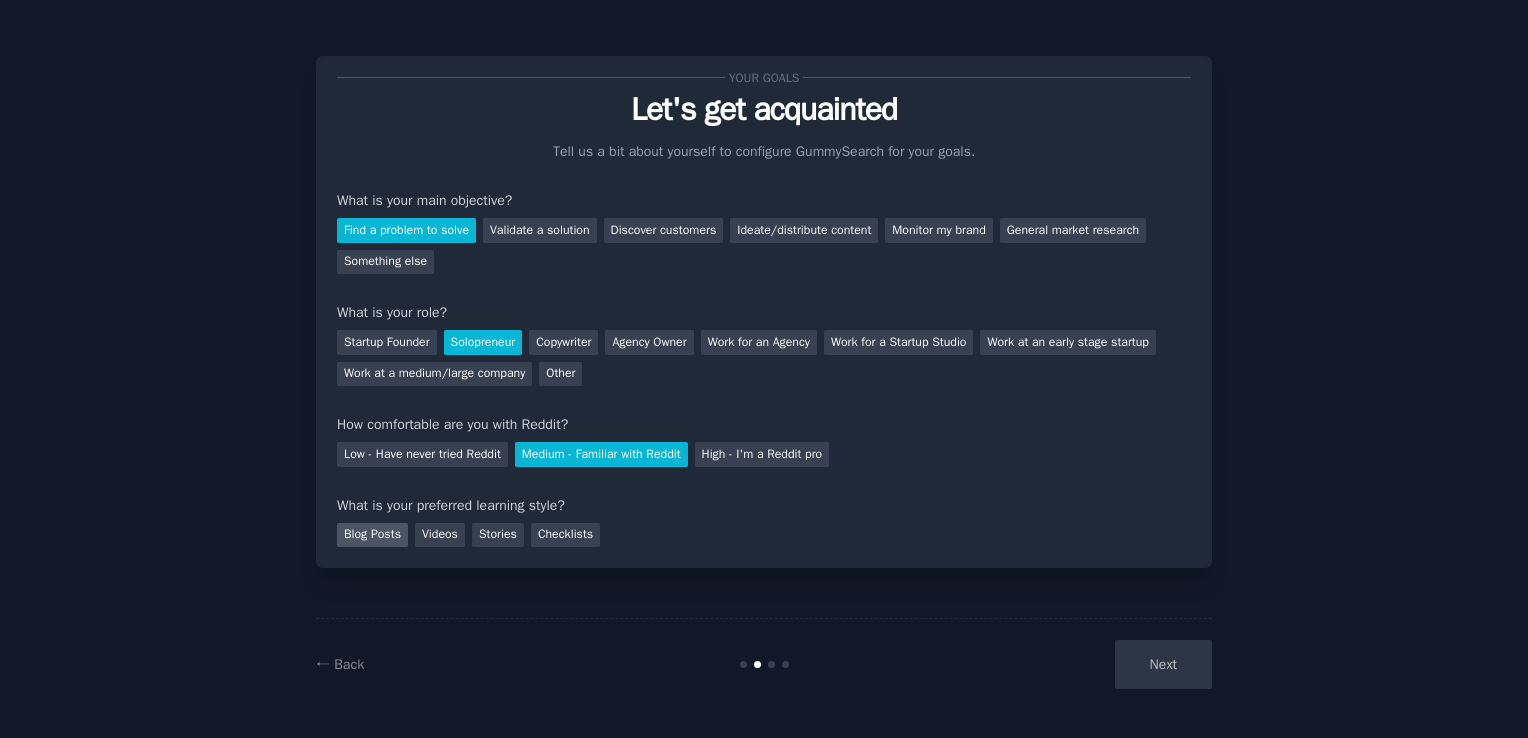 click on "Blog Posts" at bounding box center [372, 535] 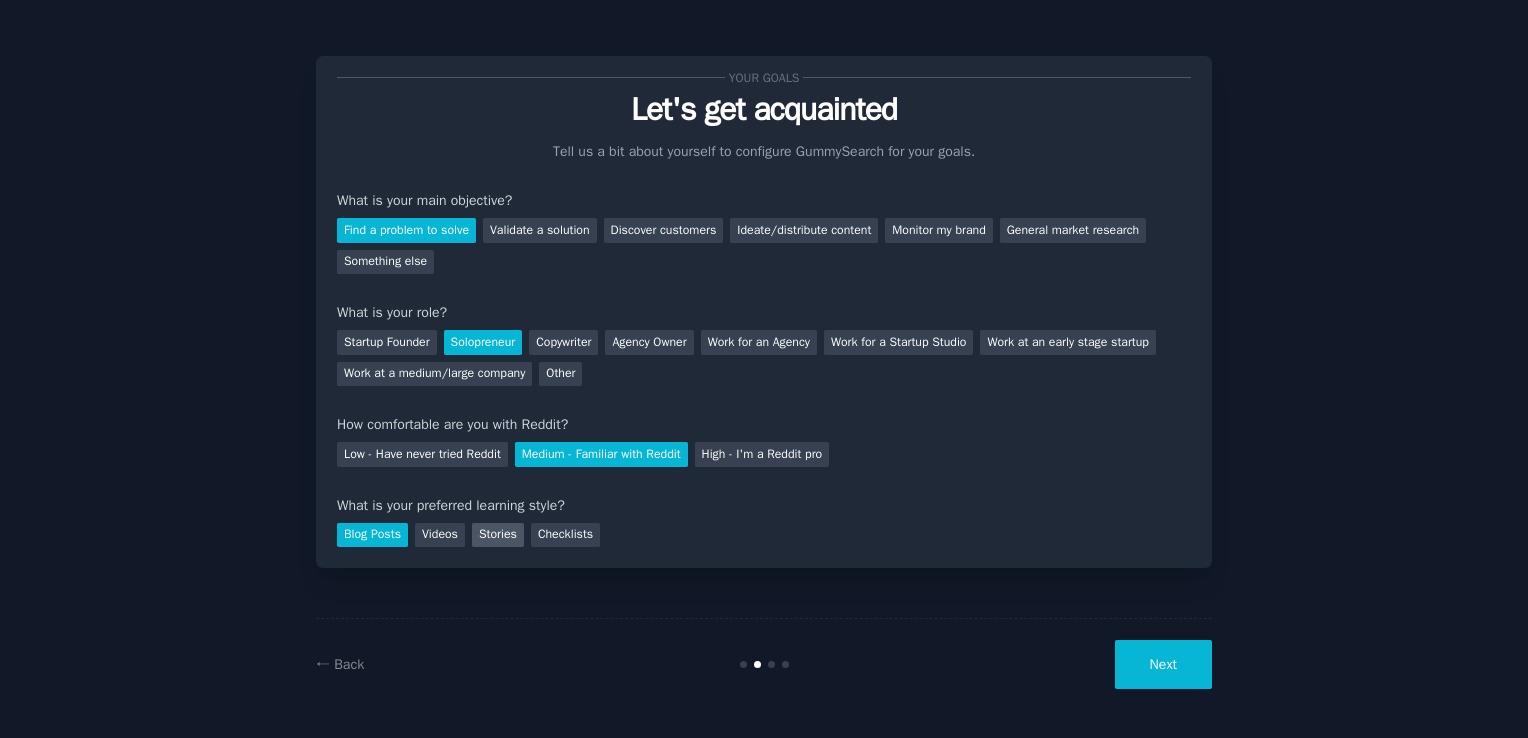 click on "Stories" at bounding box center (498, 535) 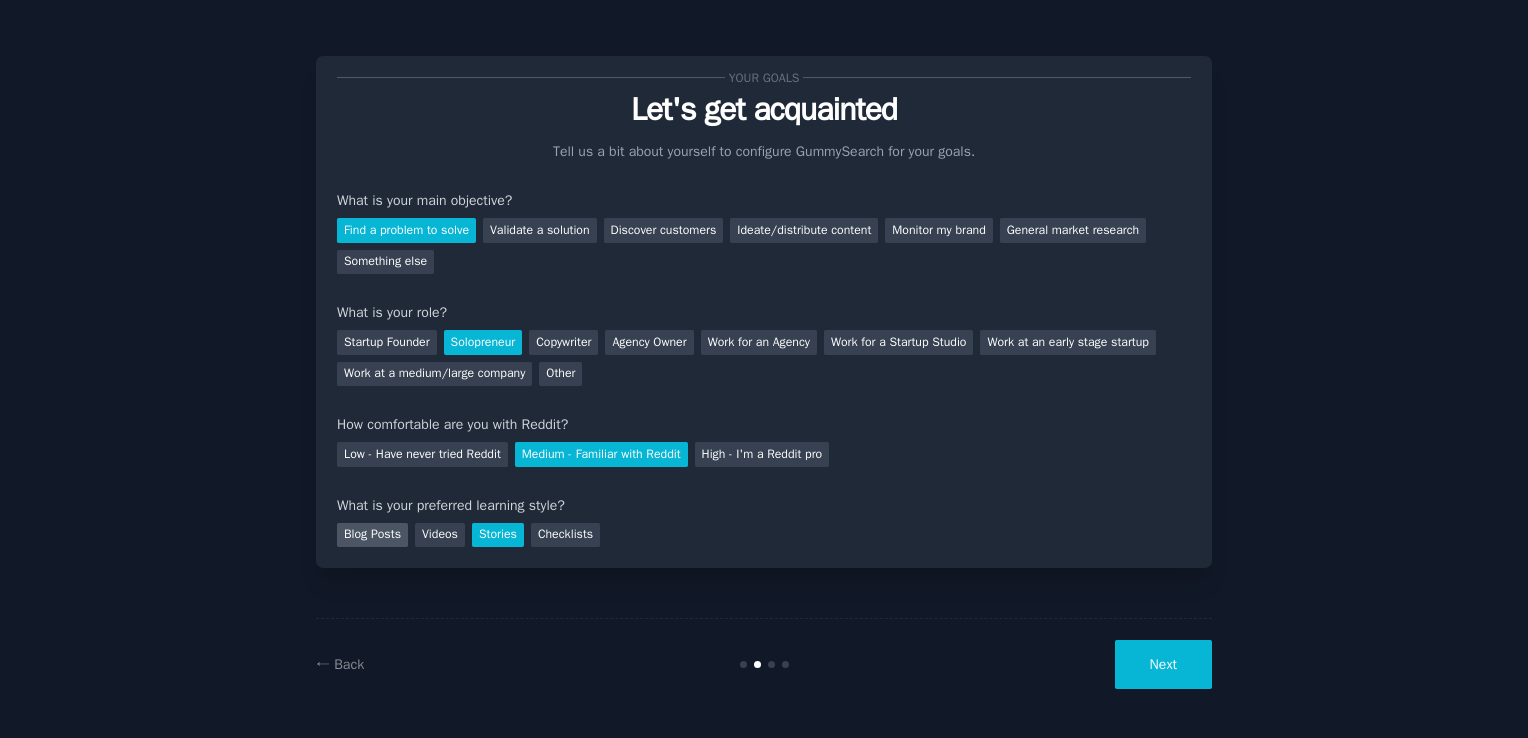click on "Blog Posts" at bounding box center (372, 535) 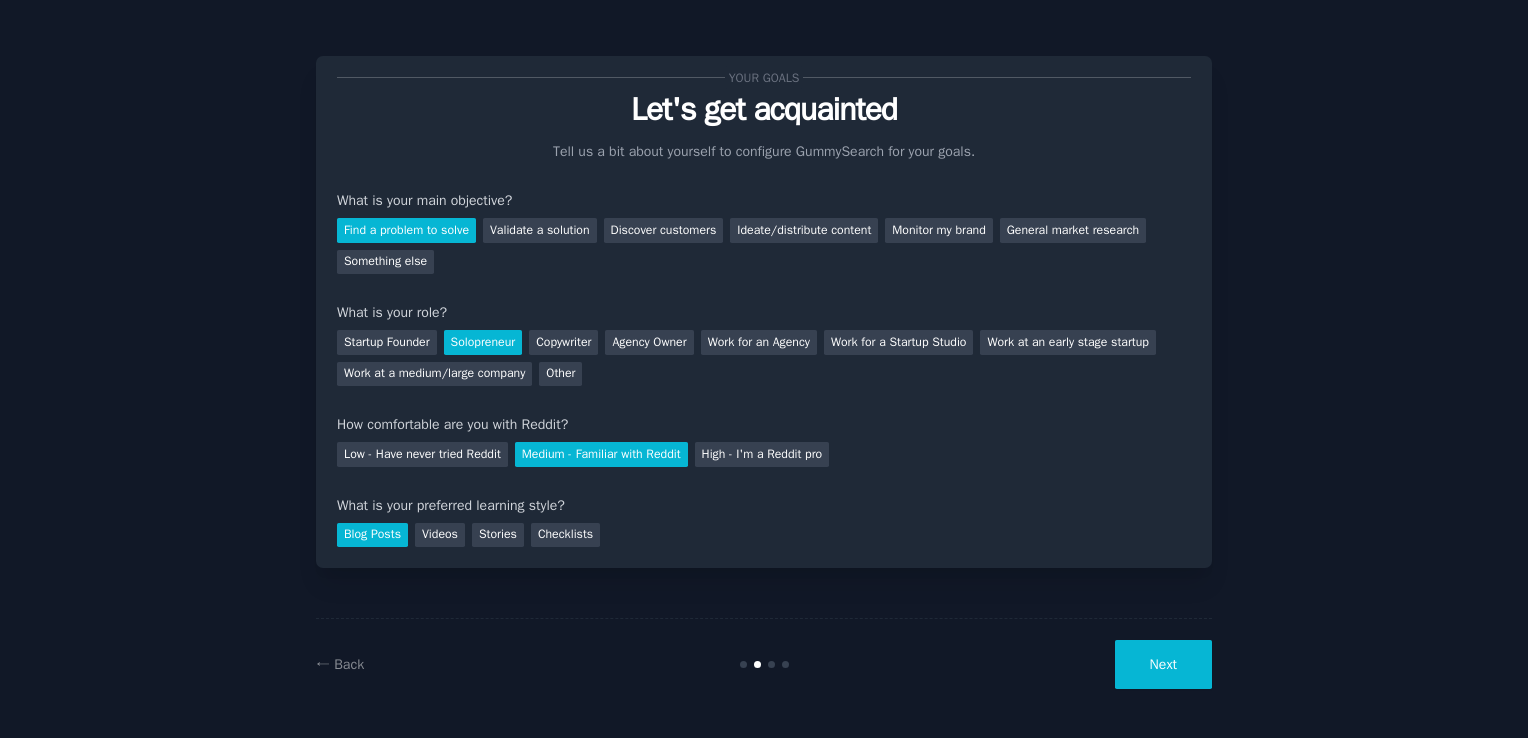 click on "Next" at bounding box center (1163, 664) 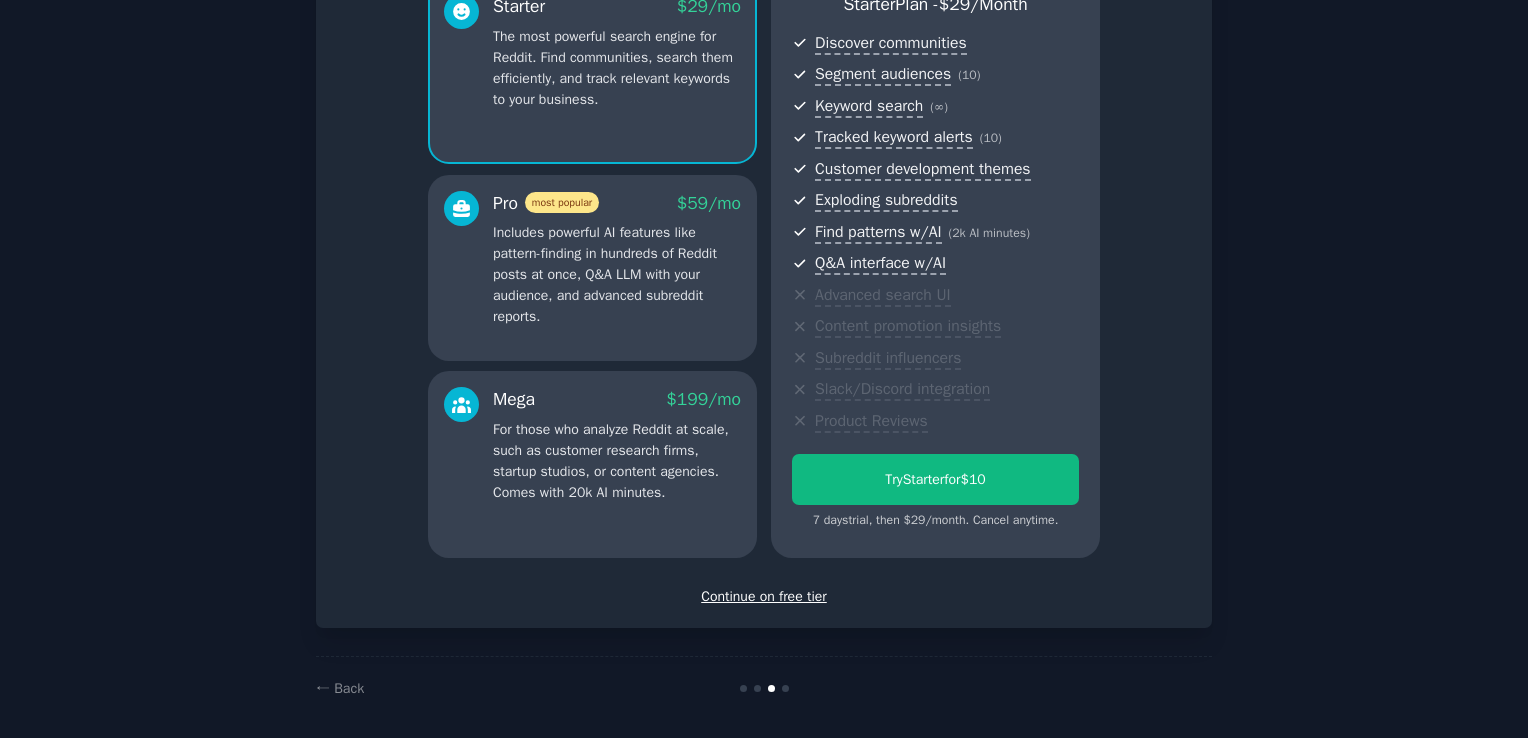 scroll, scrollTop: 209, scrollLeft: 0, axis: vertical 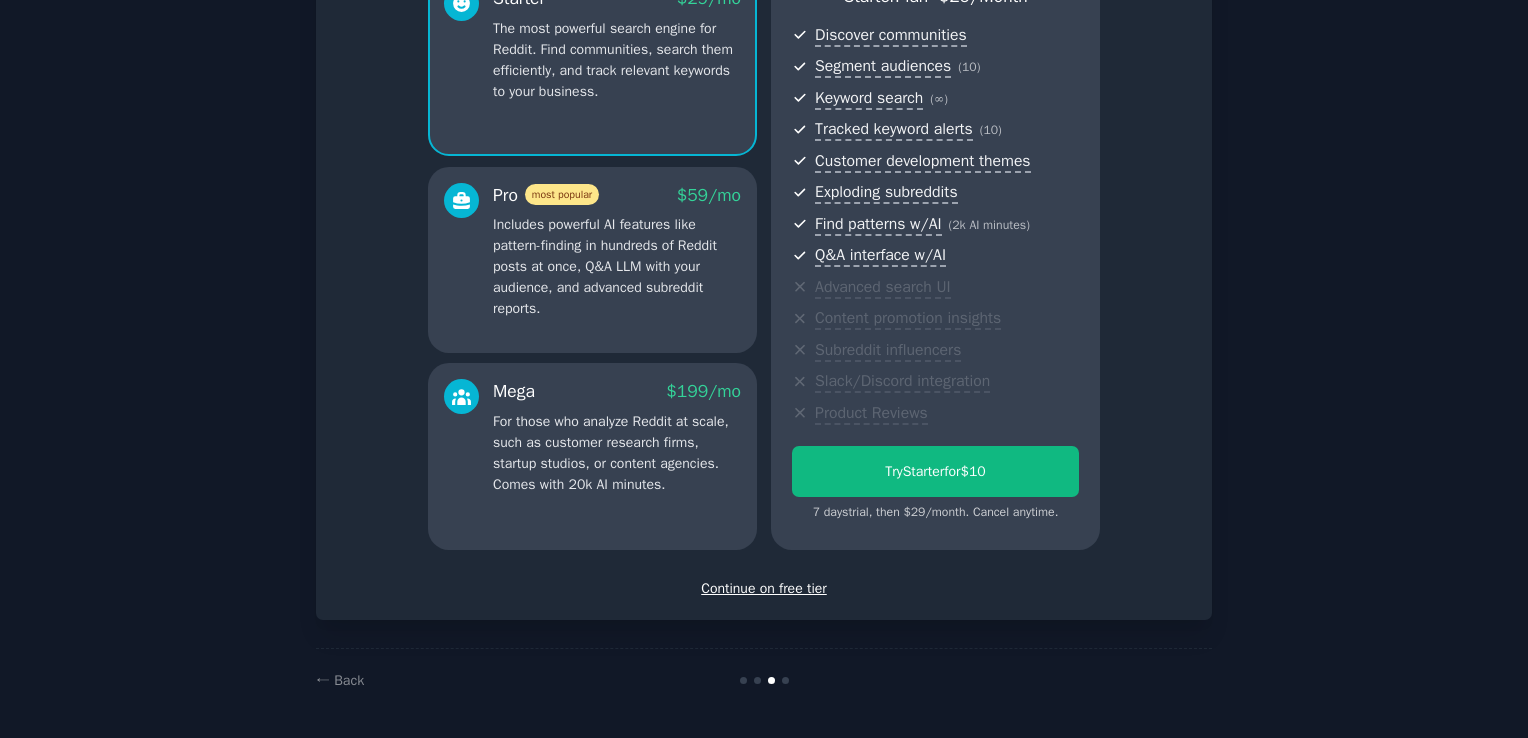 click on "Continue on free tier" at bounding box center (764, 588) 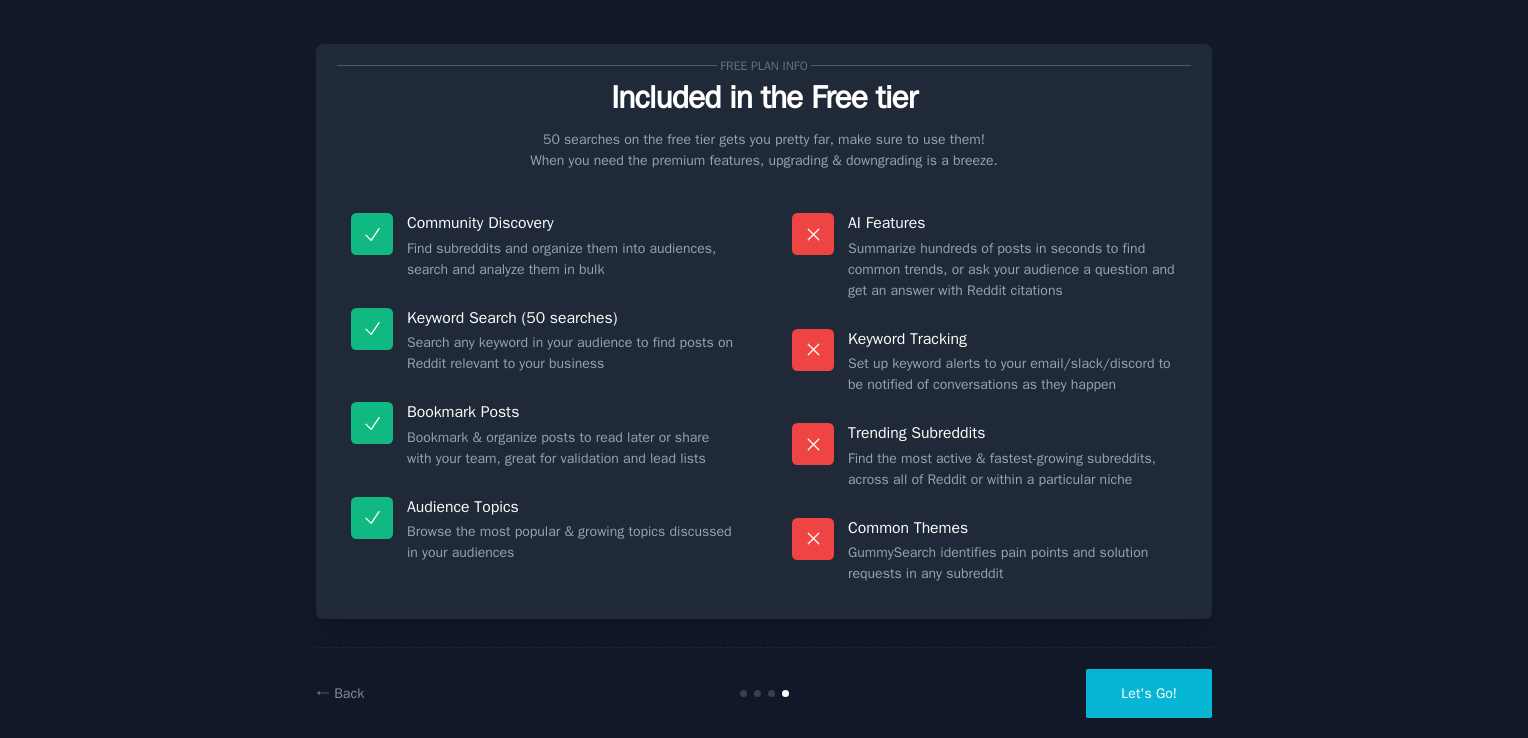 scroll, scrollTop: 0, scrollLeft: 0, axis: both 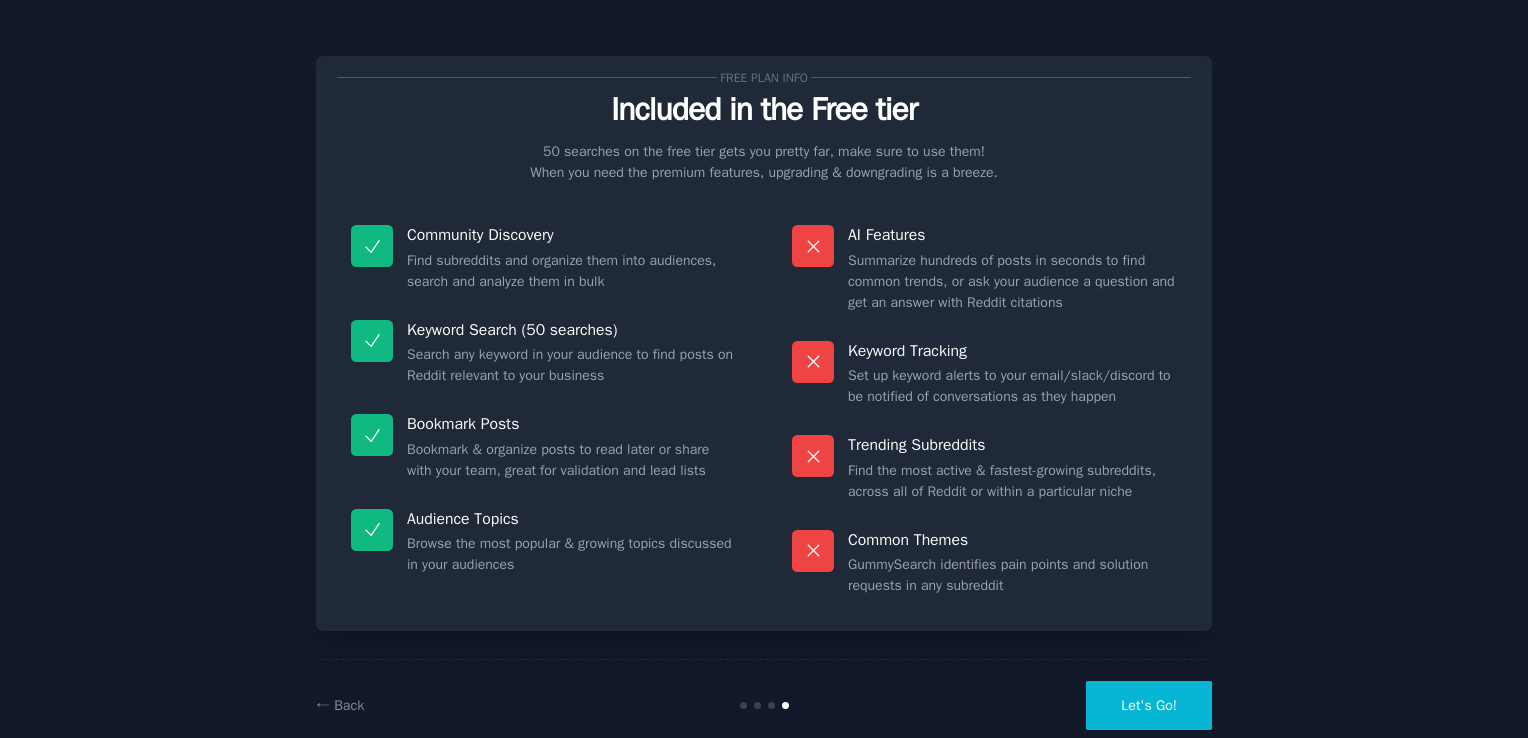 click on "Let's Go!" at bounding box center [1149, 705] 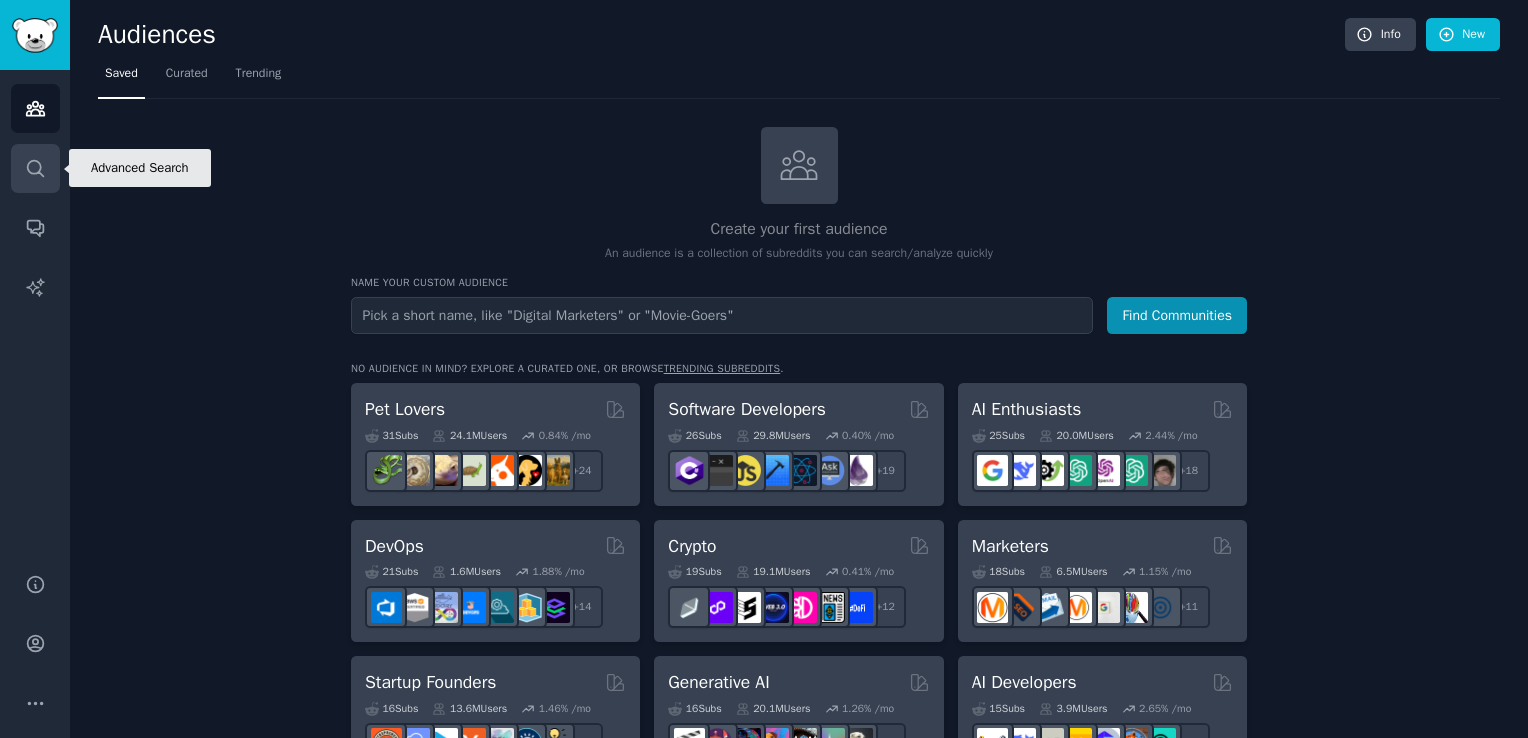click on "Search" at bounding box center (35, 168) 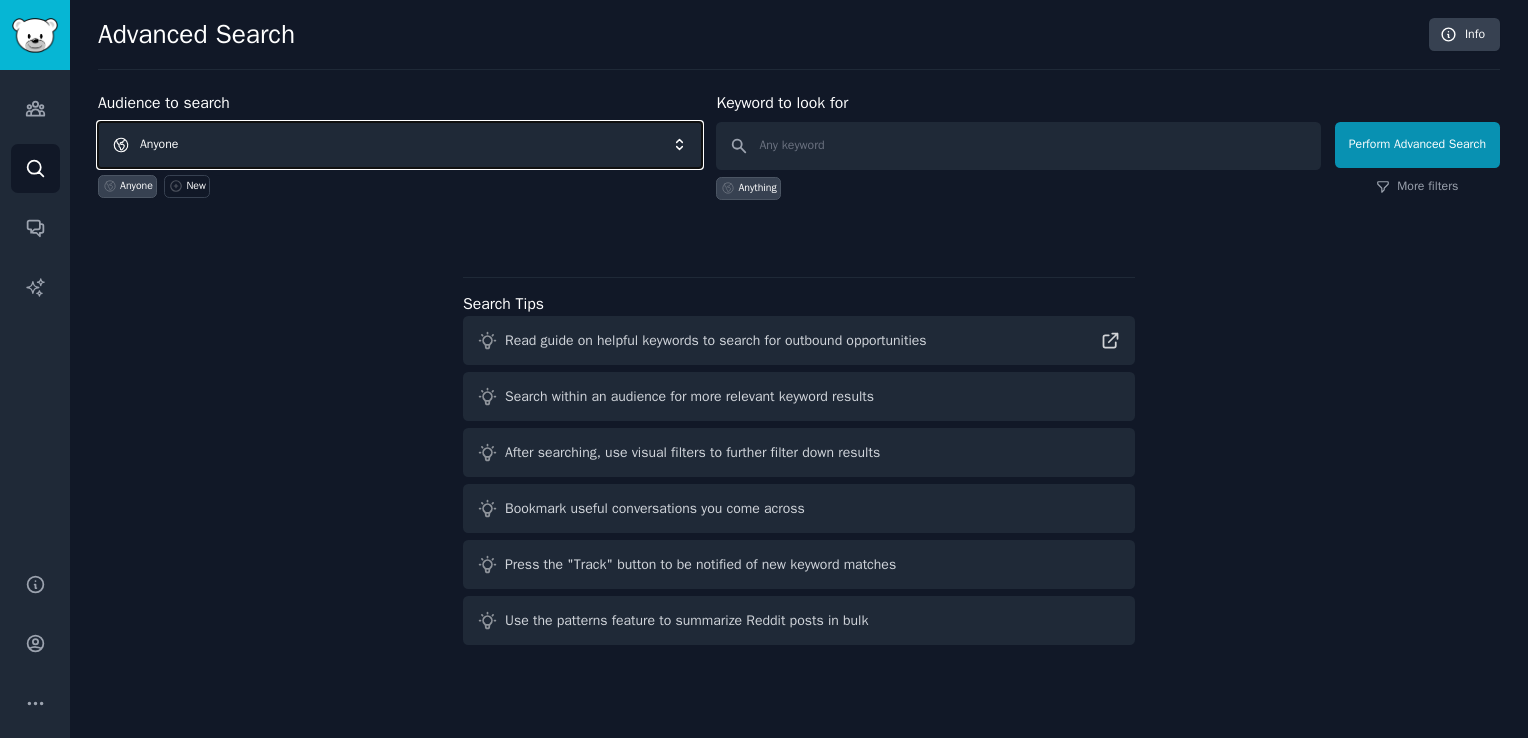click on "Anyone" at bounding box center (400, 145) 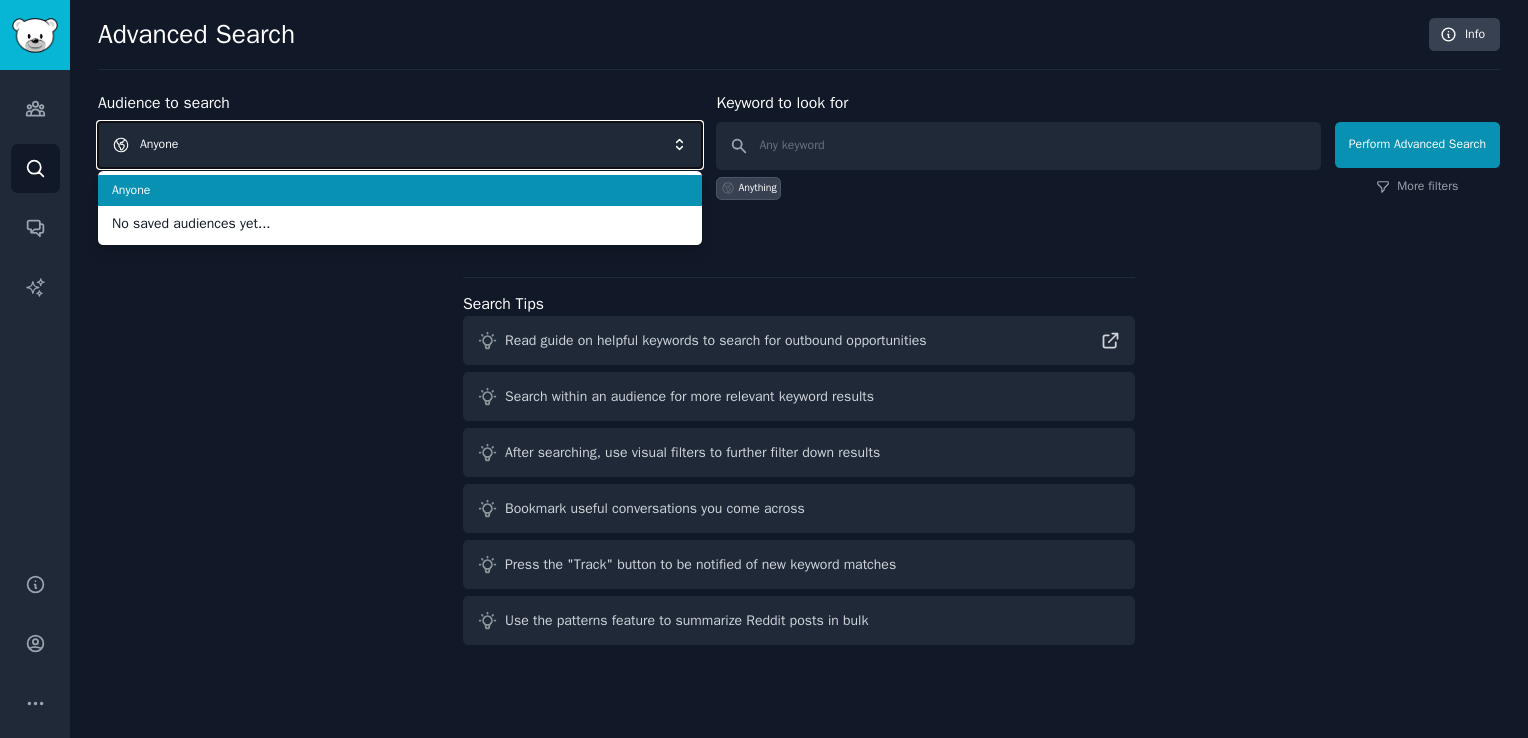 click on "Anyone" at bounding box center [400, 145] 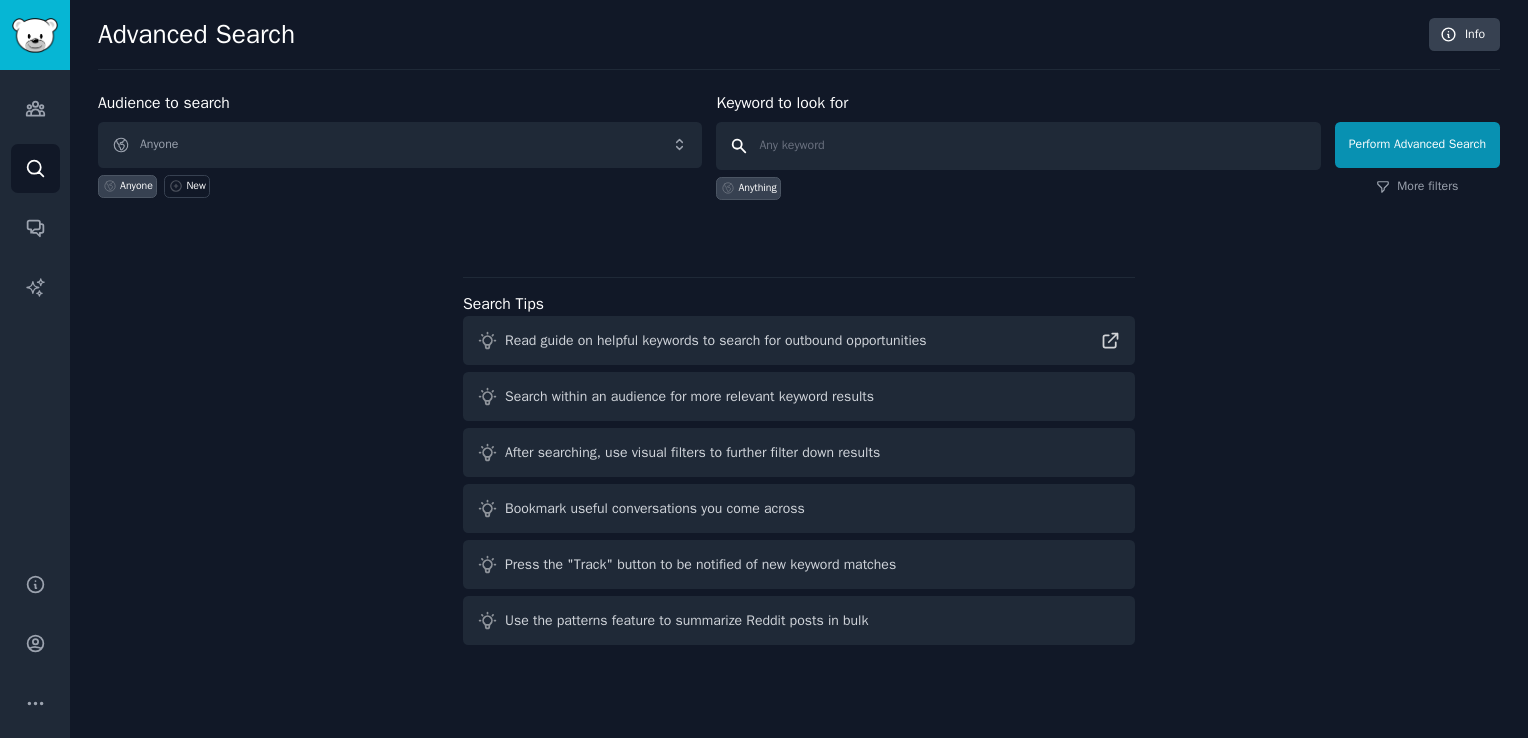 click at bounding box center (1018, 146) 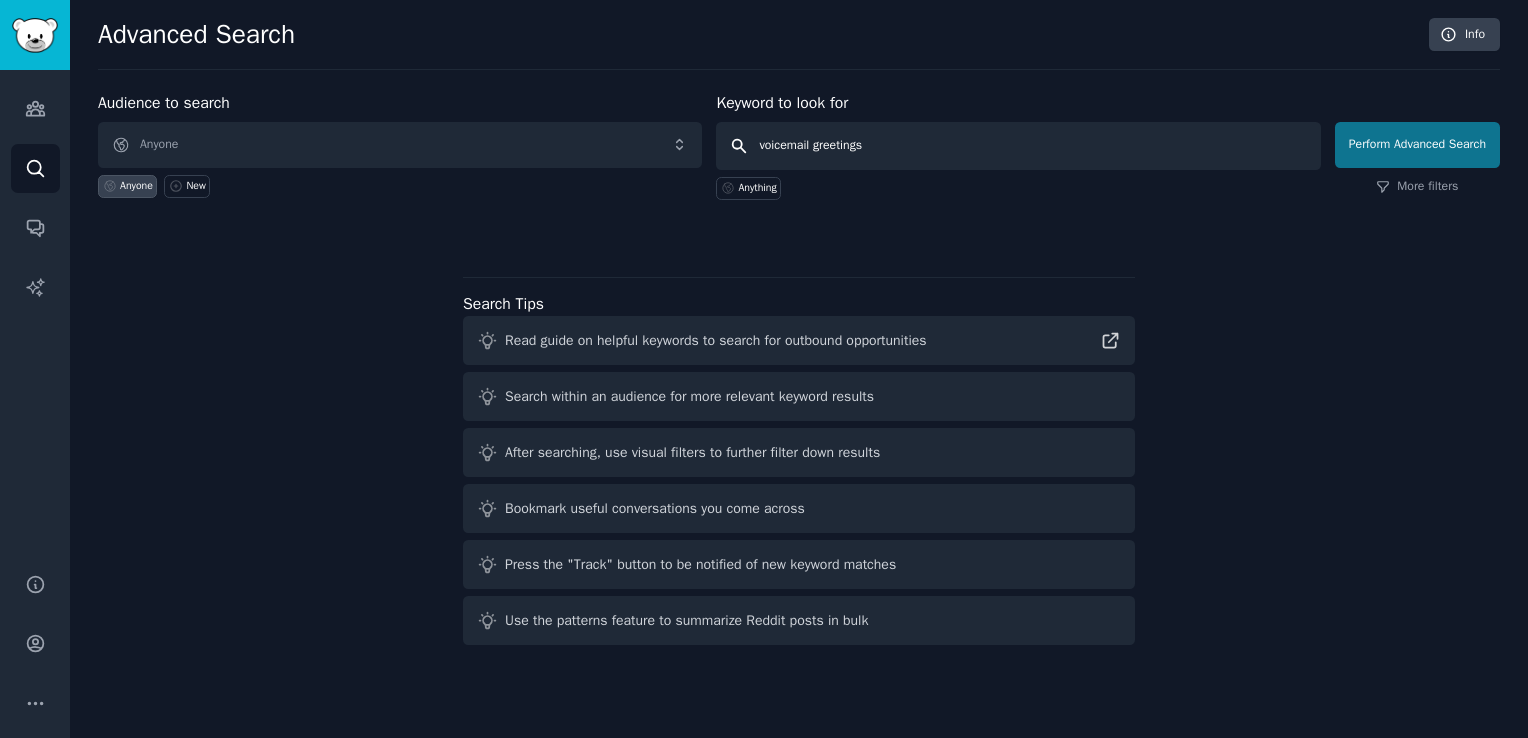 type on "voicemail greetings" 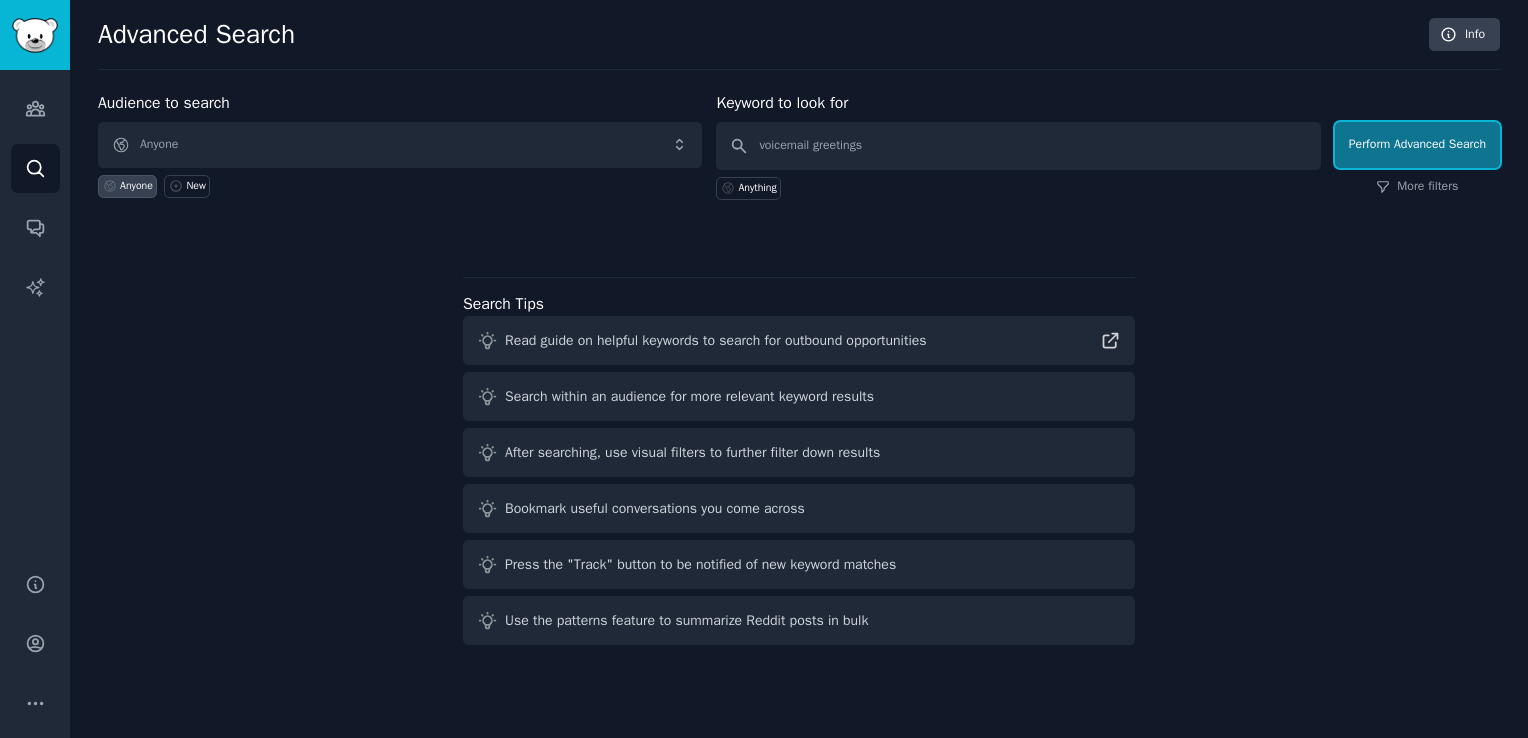 click on "Perform Advanced Search" at bounding box center [1417, 145] 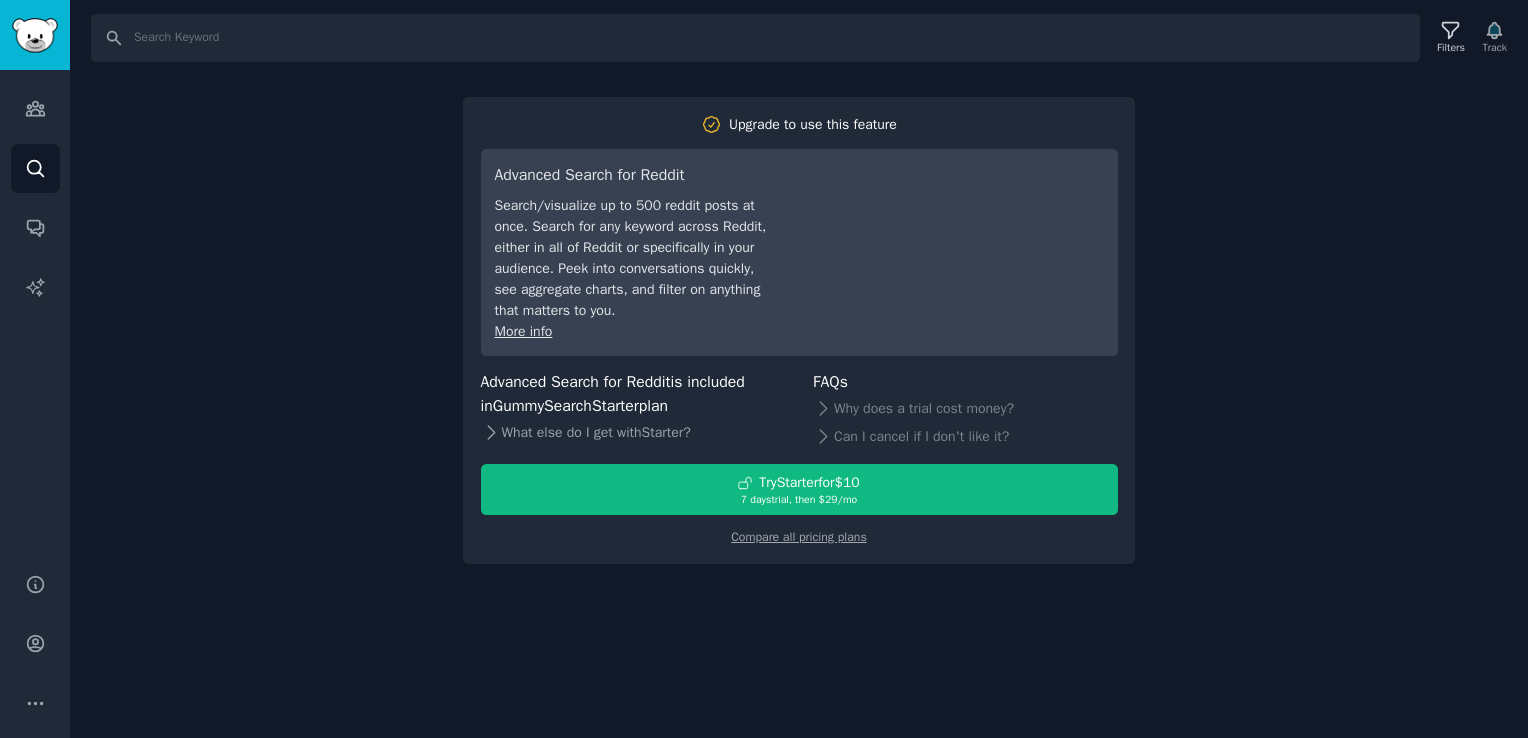 click on "What else do I get with  Starter ?" at bounding box center (633, 433) 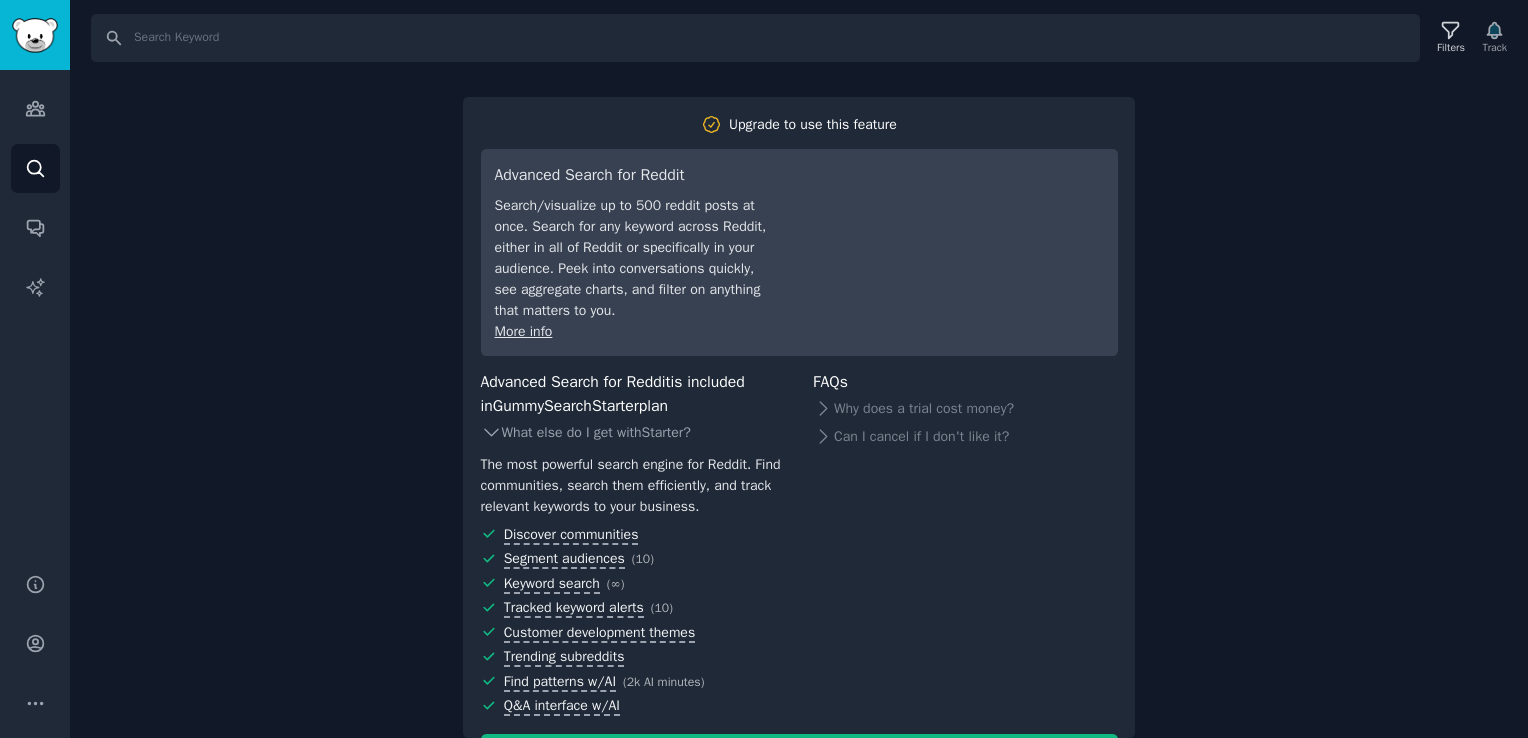 click on "What else do I get with  Starter ?" at bounding box center [633, 433] 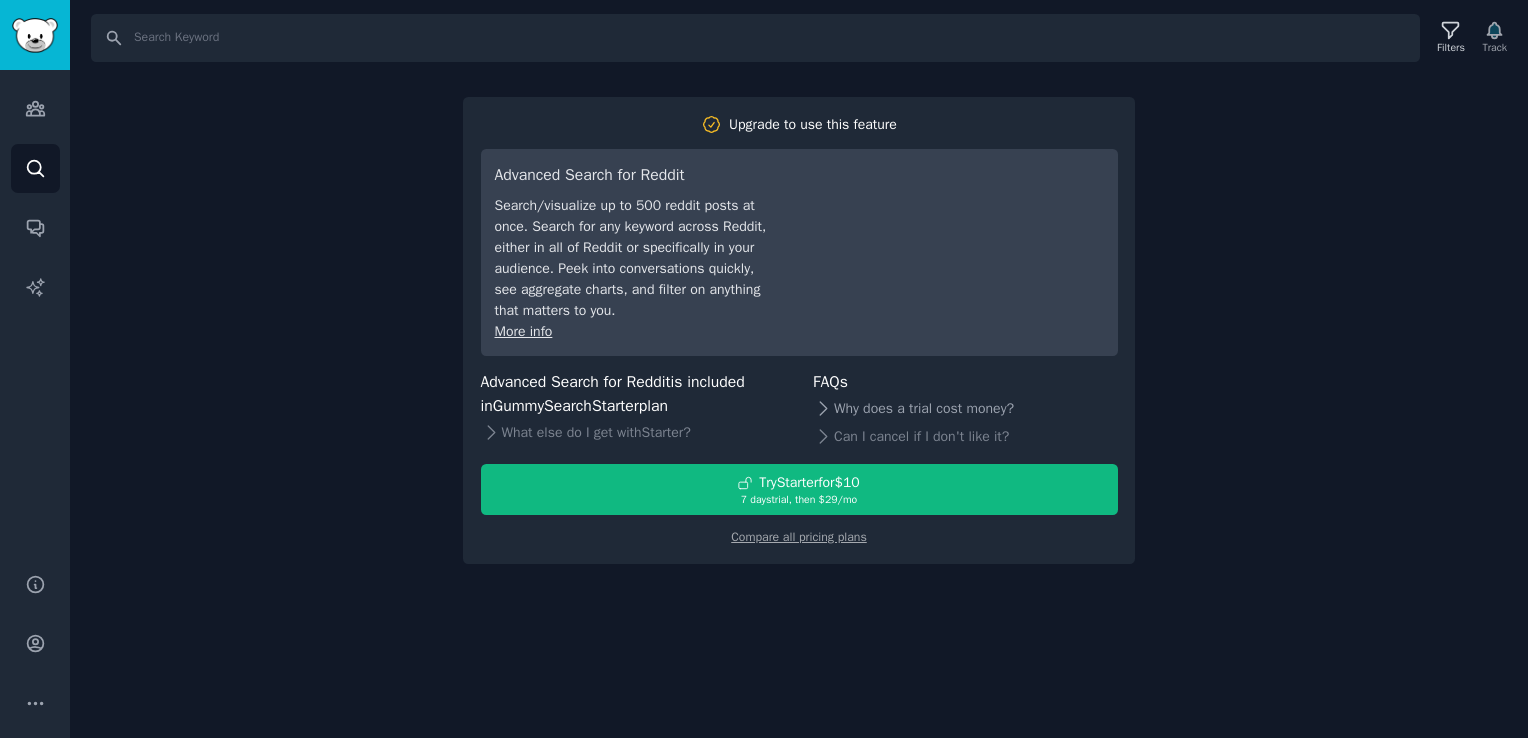 click on "Why does a trial cost money?" at bounding box center [965, 408] 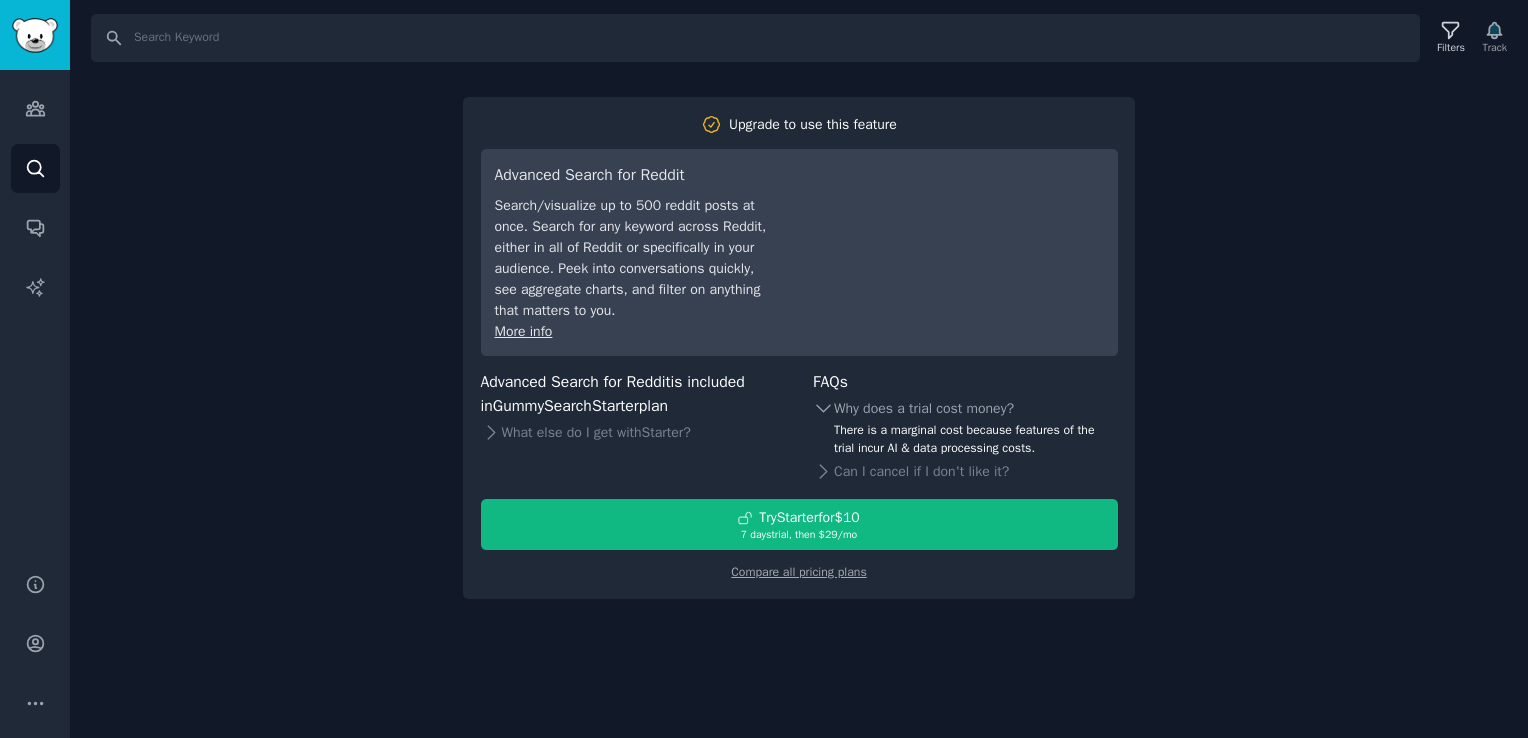 click on "Why does a trial cost money?" at bounding box center [965, 408] 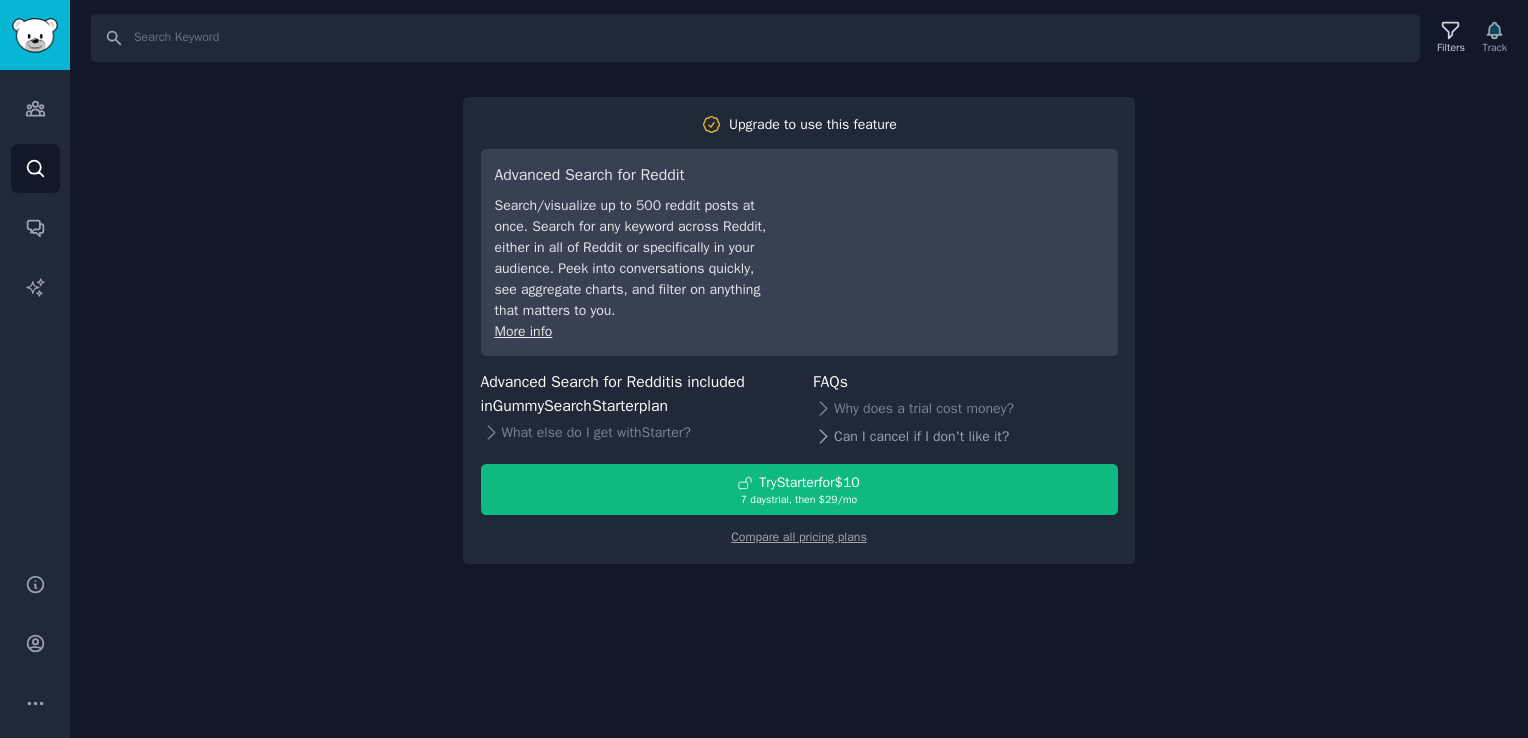 click on "Can I cancel if I don't like it?" at bounding box center (965, 436) 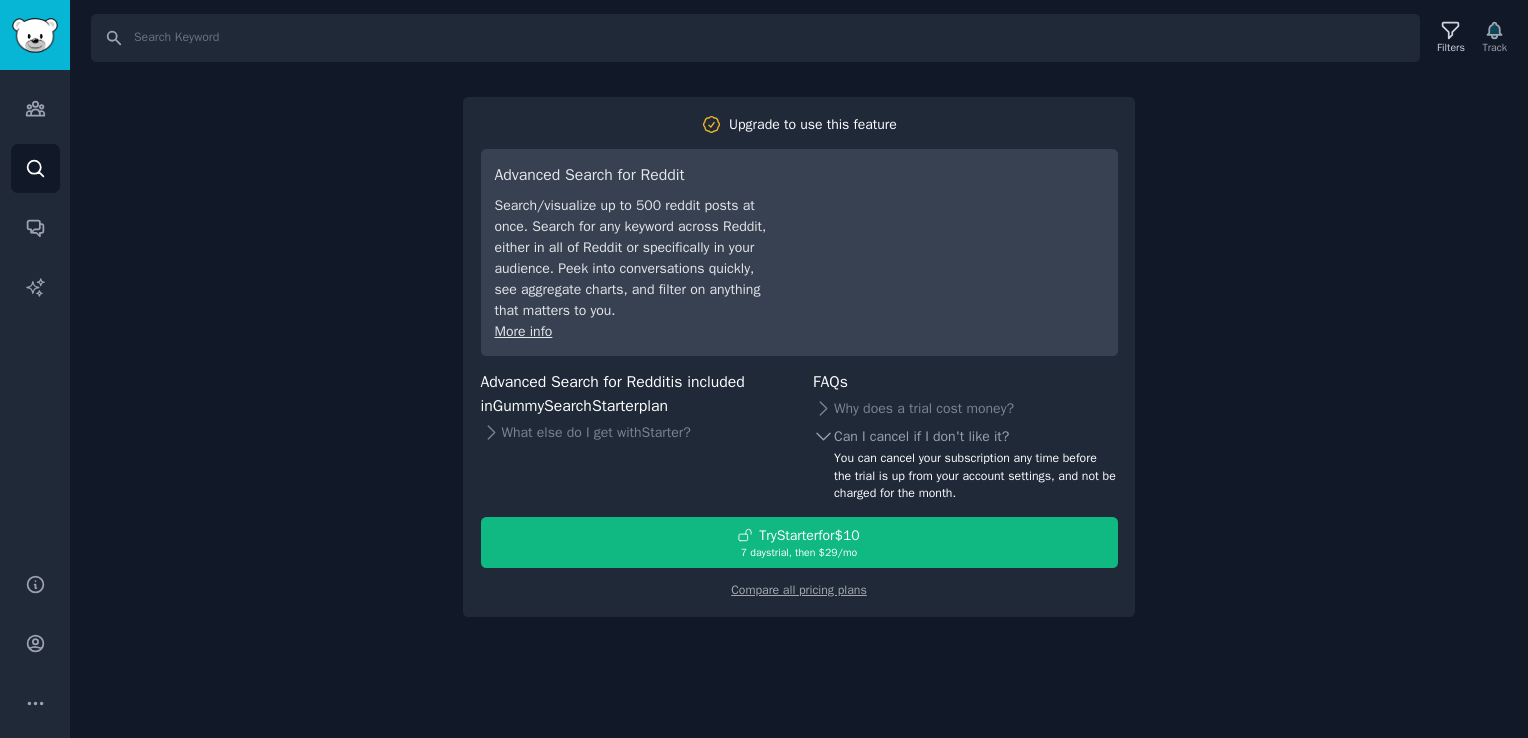 click on "Can I cancel if I don't like it?" at bounding box center (965, 436) 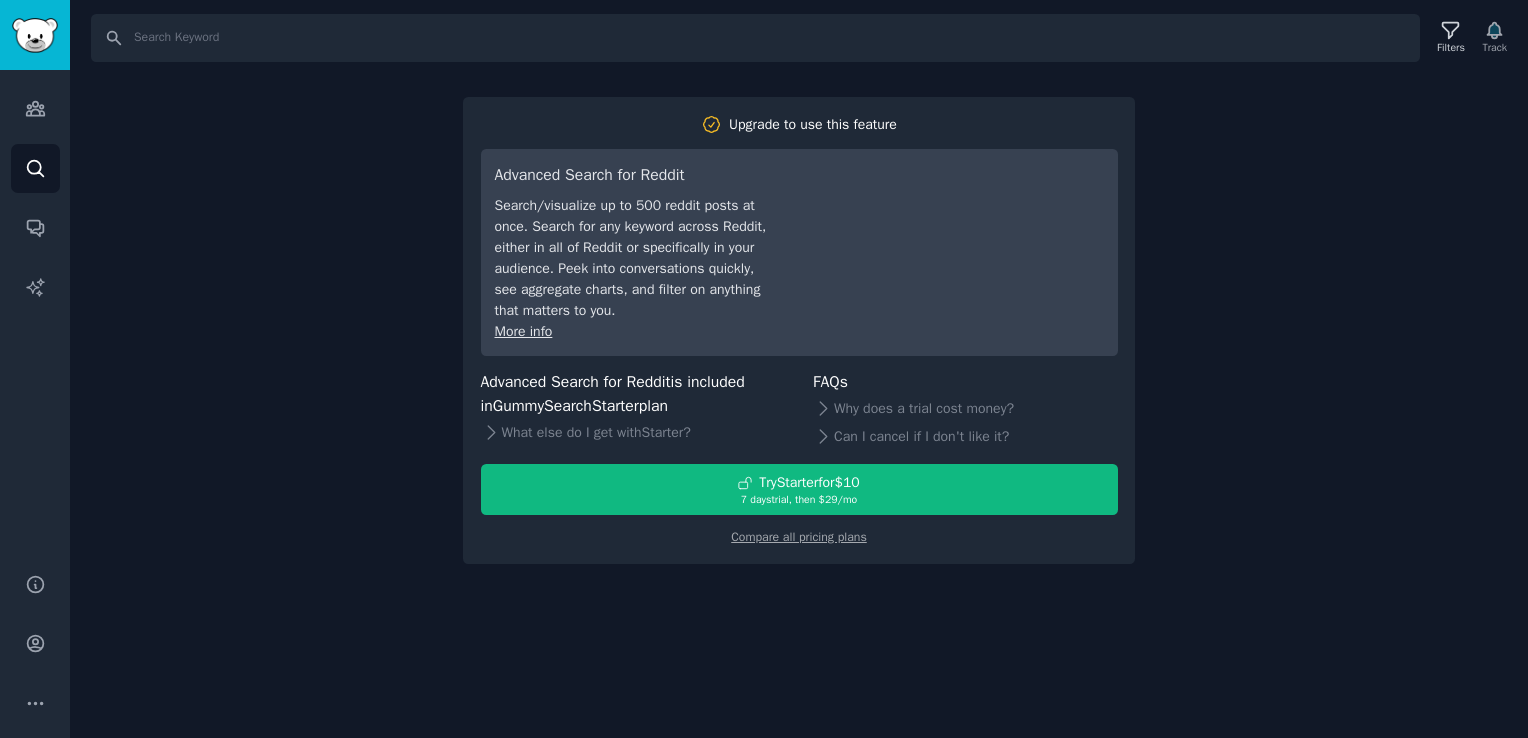 click on "Audiences Search Conversations AI Reports" at bounding box center [35, 309] 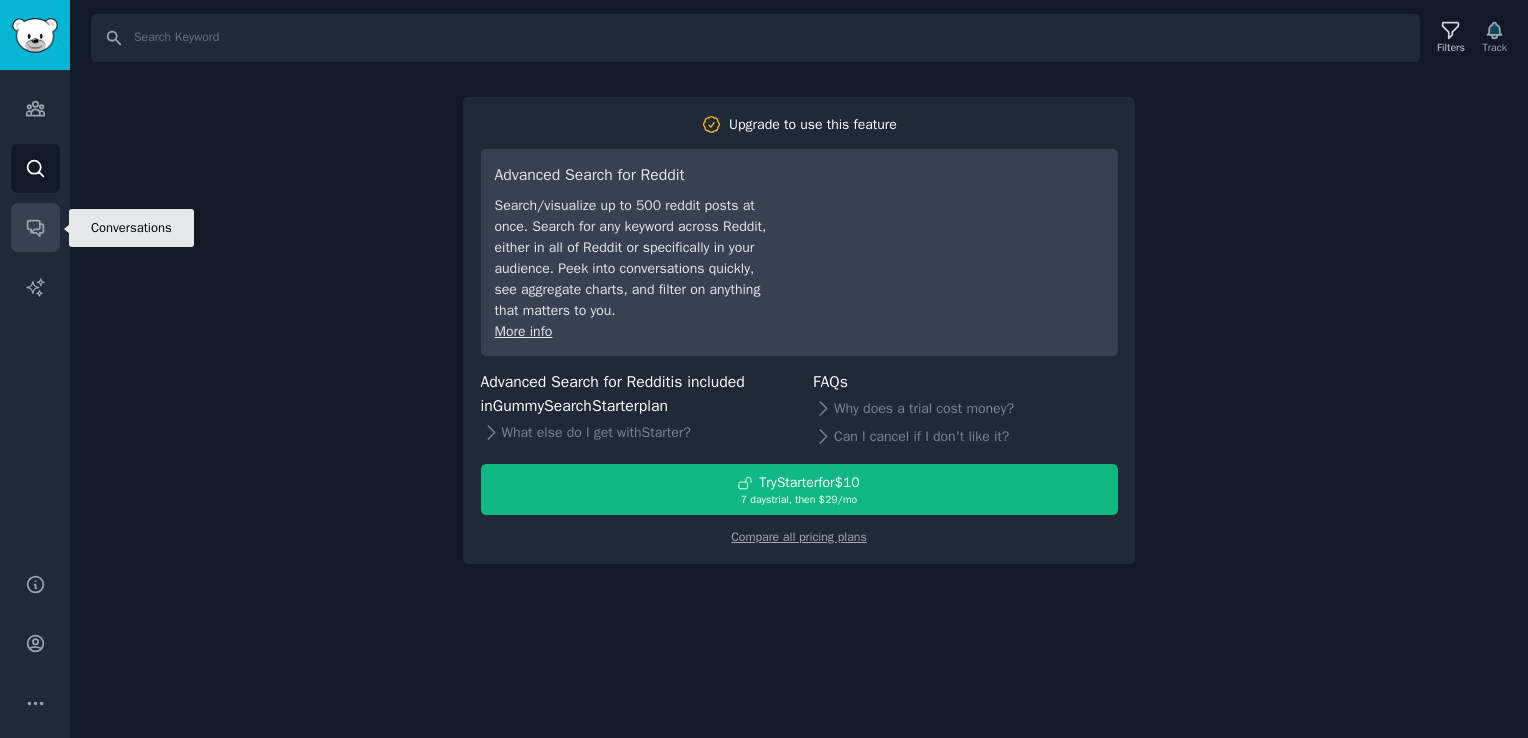 click on "Conversations" at bounding box center [35, 227] 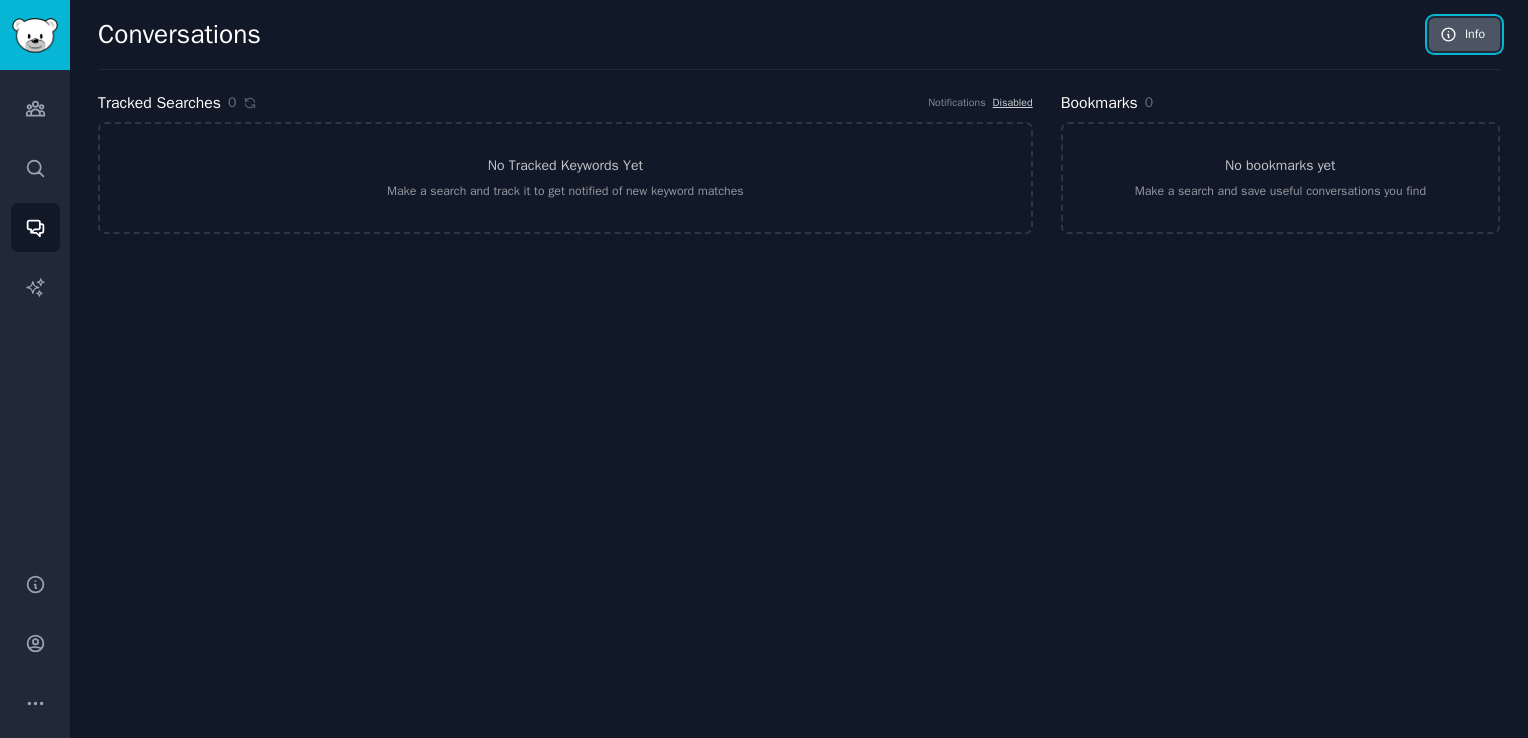 click on "Info" at bounding box center [1464, 35] 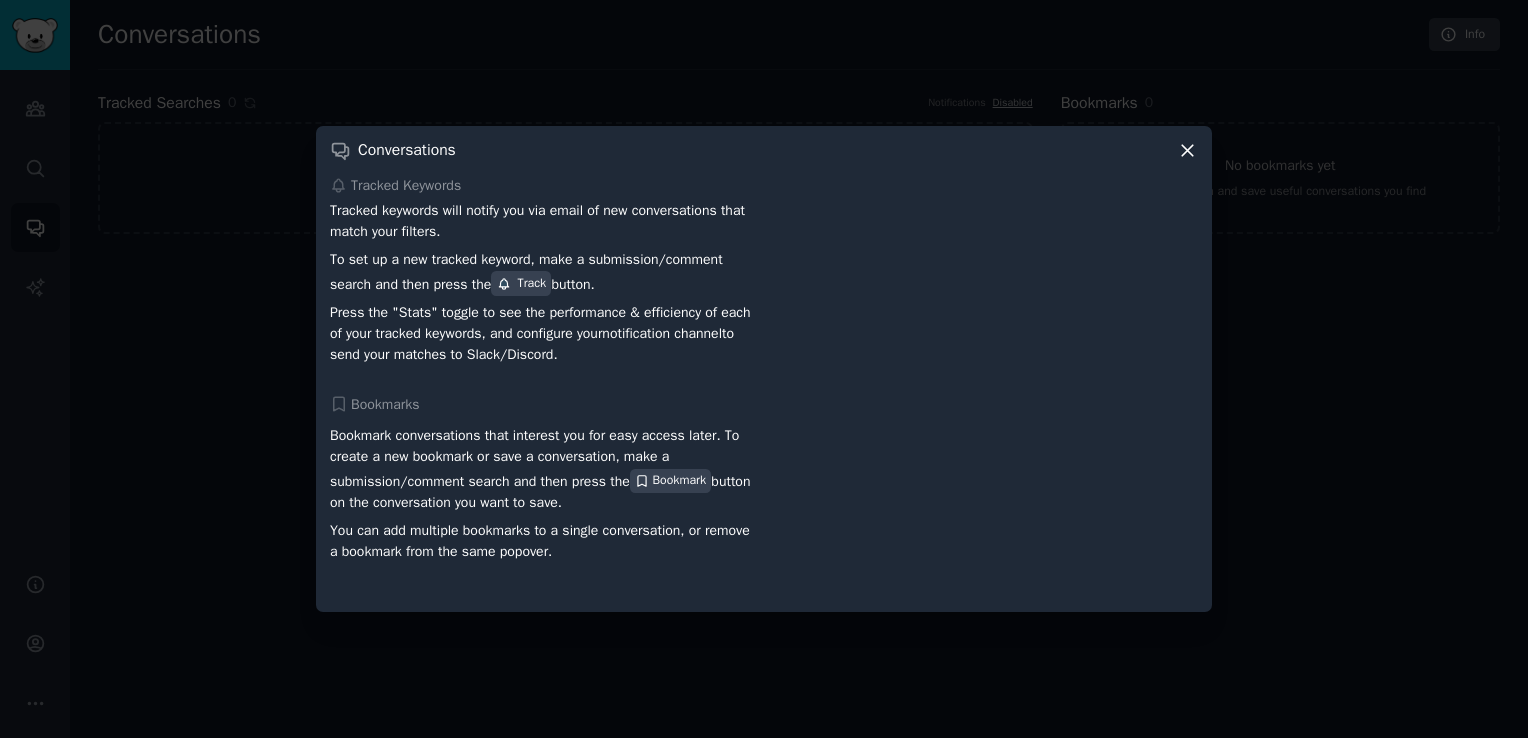 click 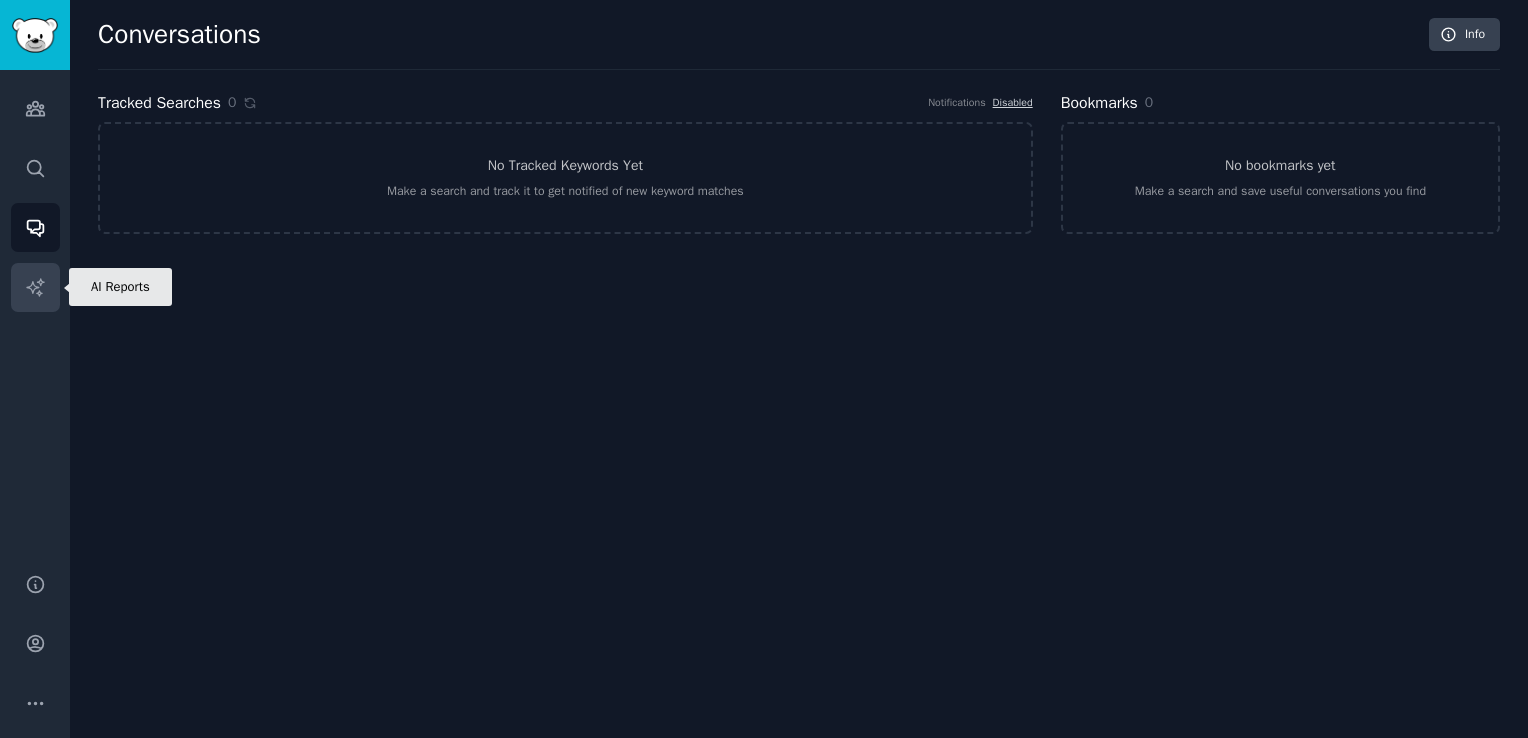 click 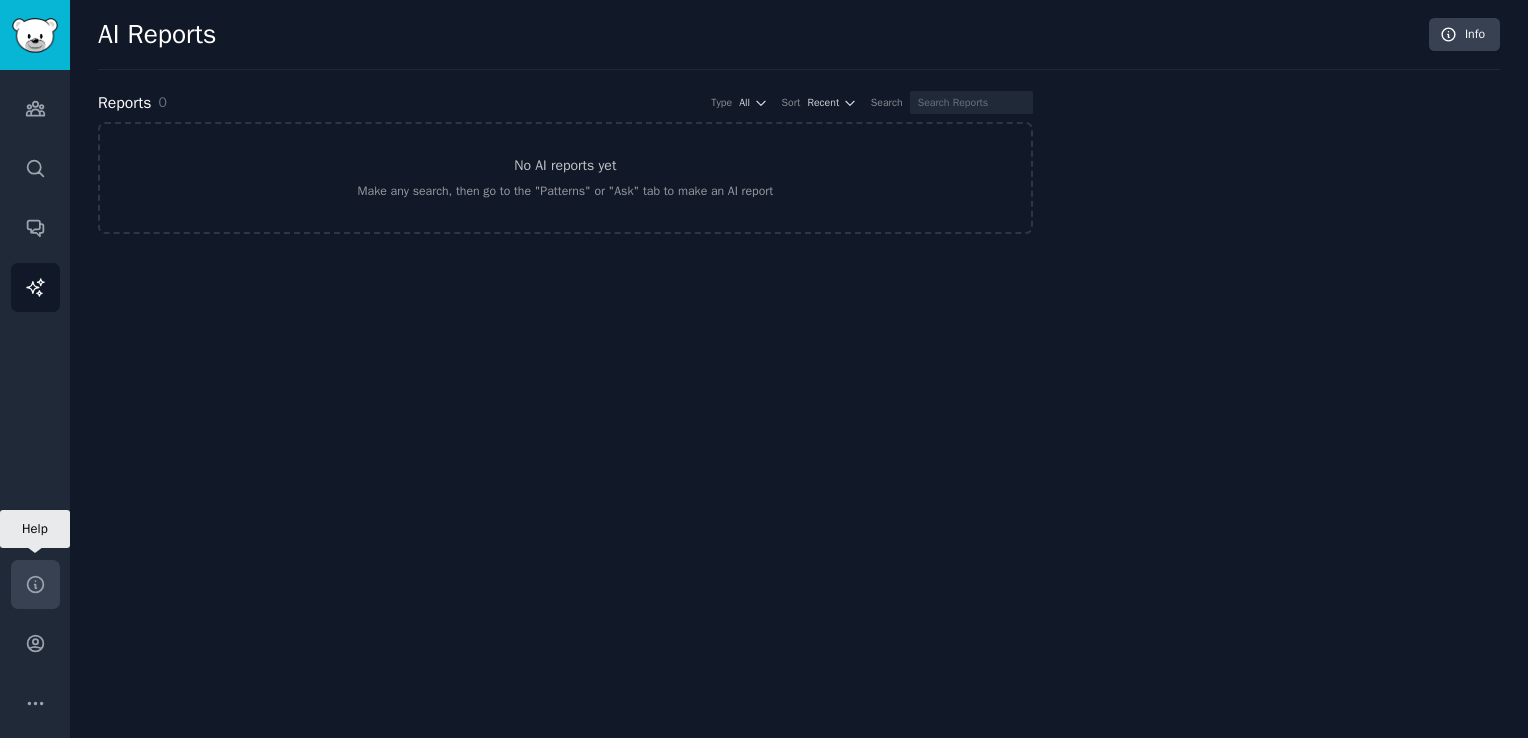 click 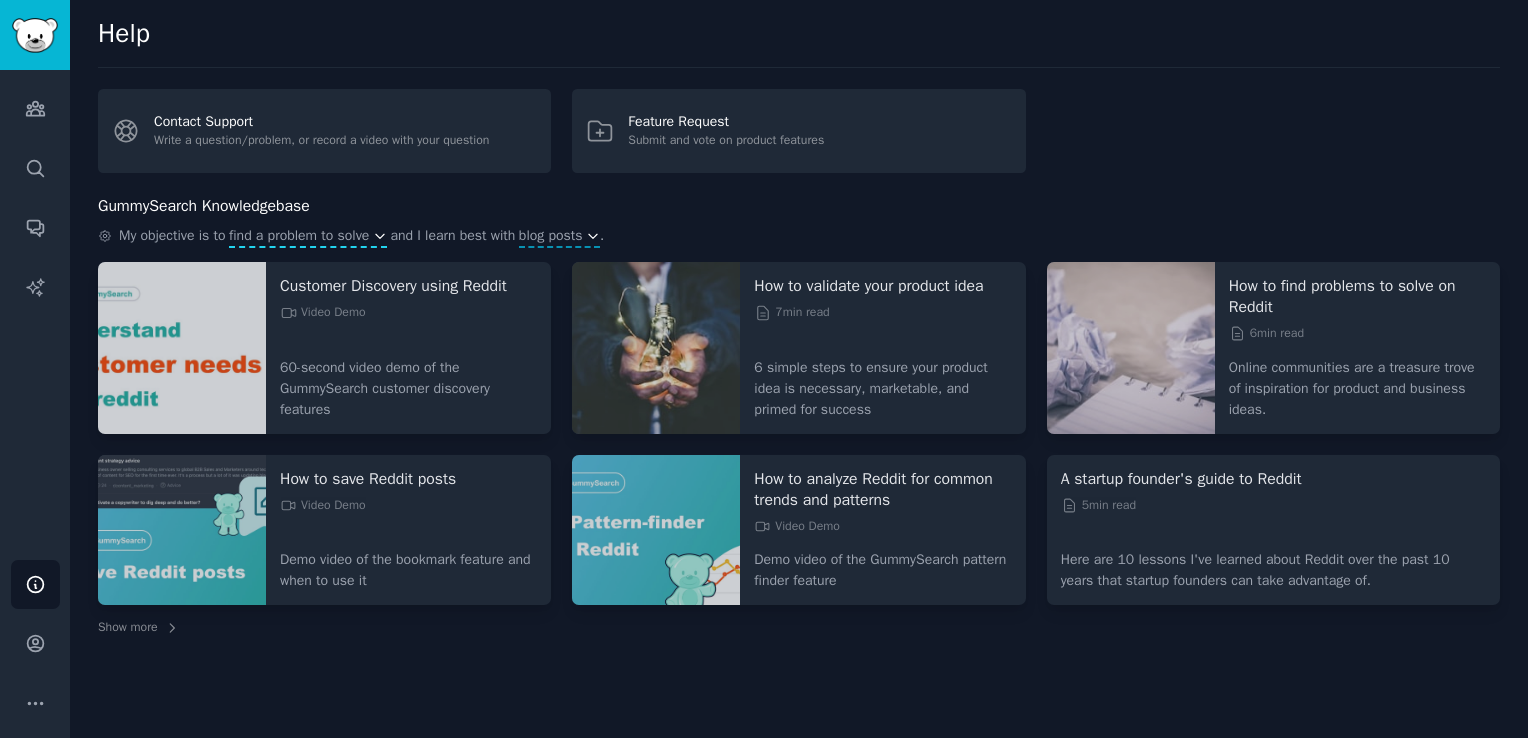 click on "find a problem to solve" at bounding box center [299, 235] 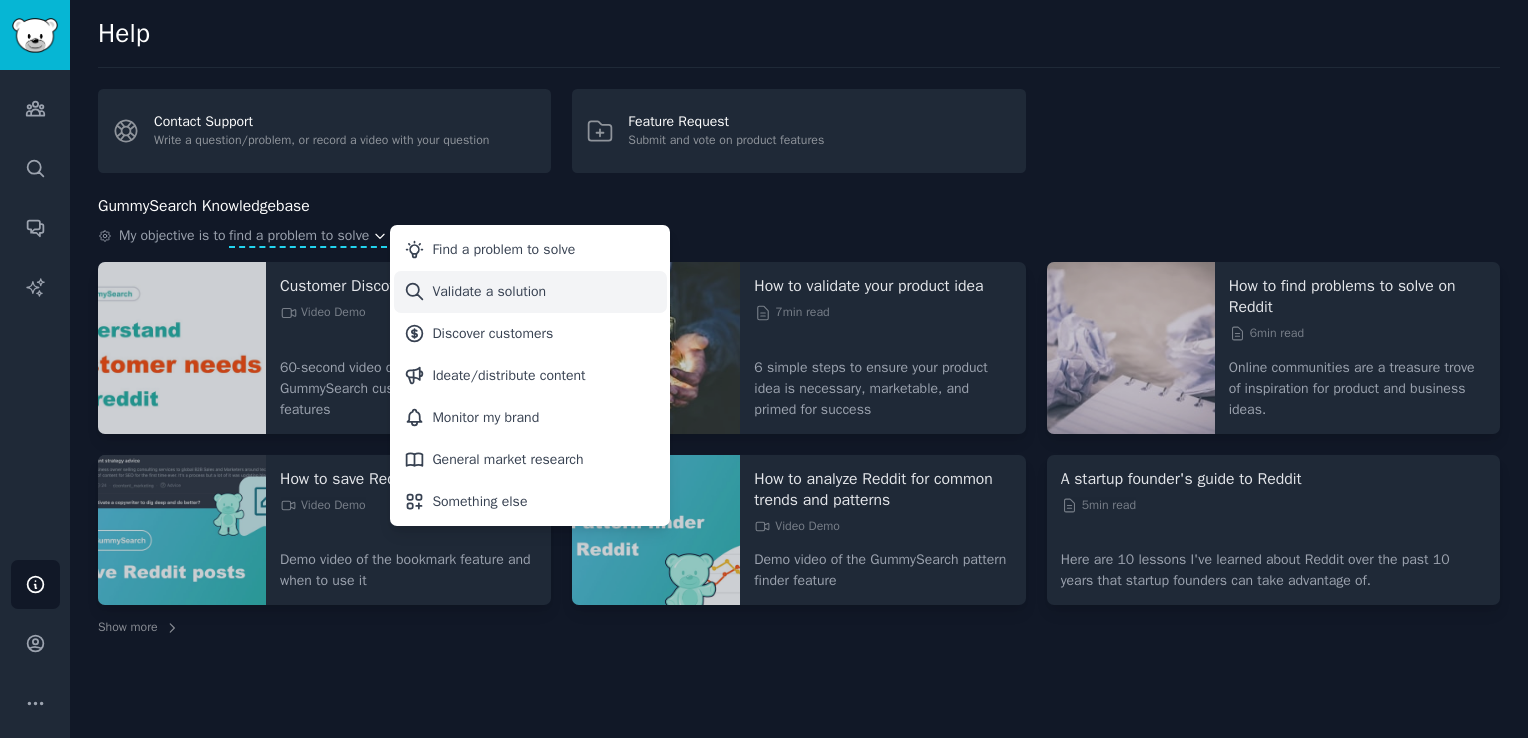 click on "Validate a solution" at bounding box center (489, 291) 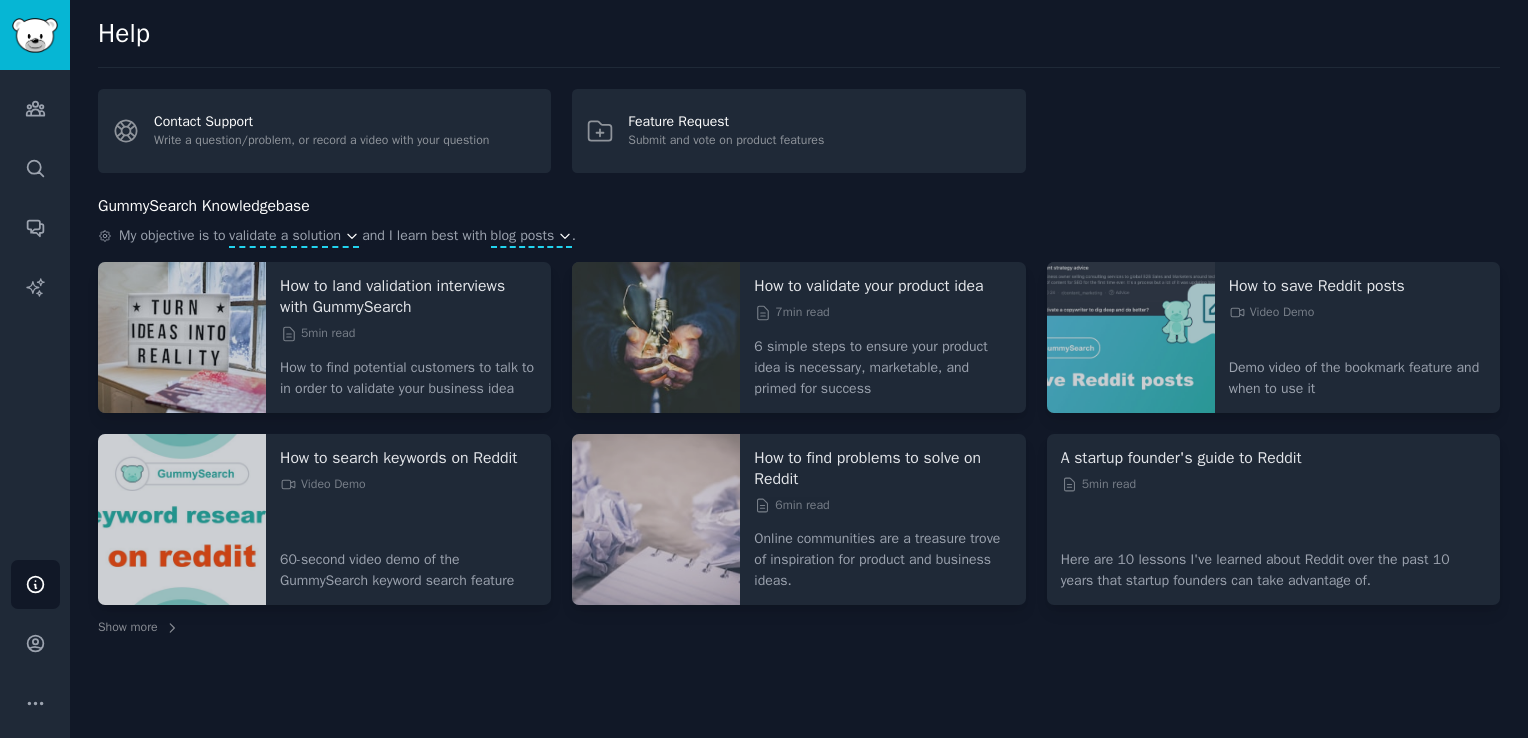 click on "blog posts" at bounding box center [523, 235] 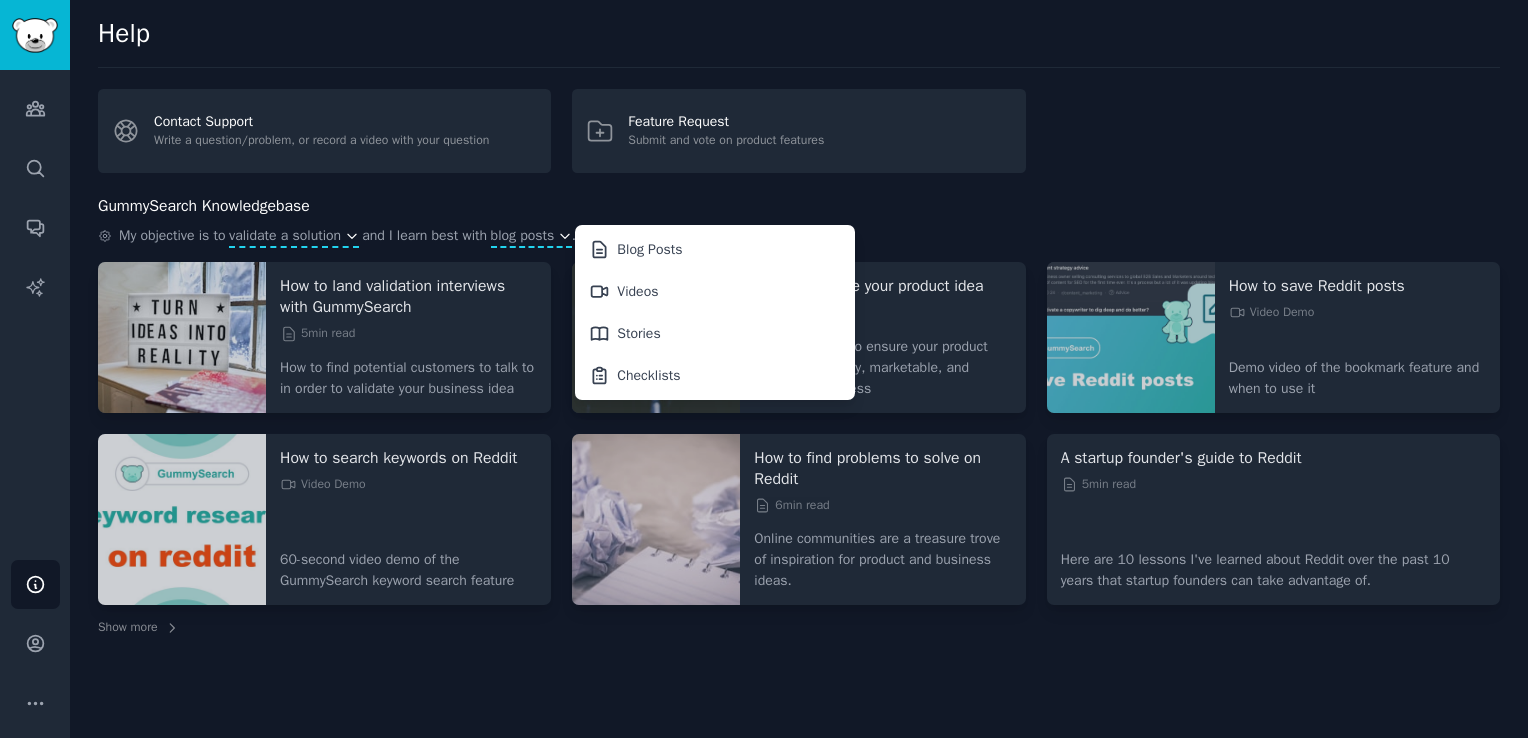click on "blog posts" at bounding box center [523, 235] 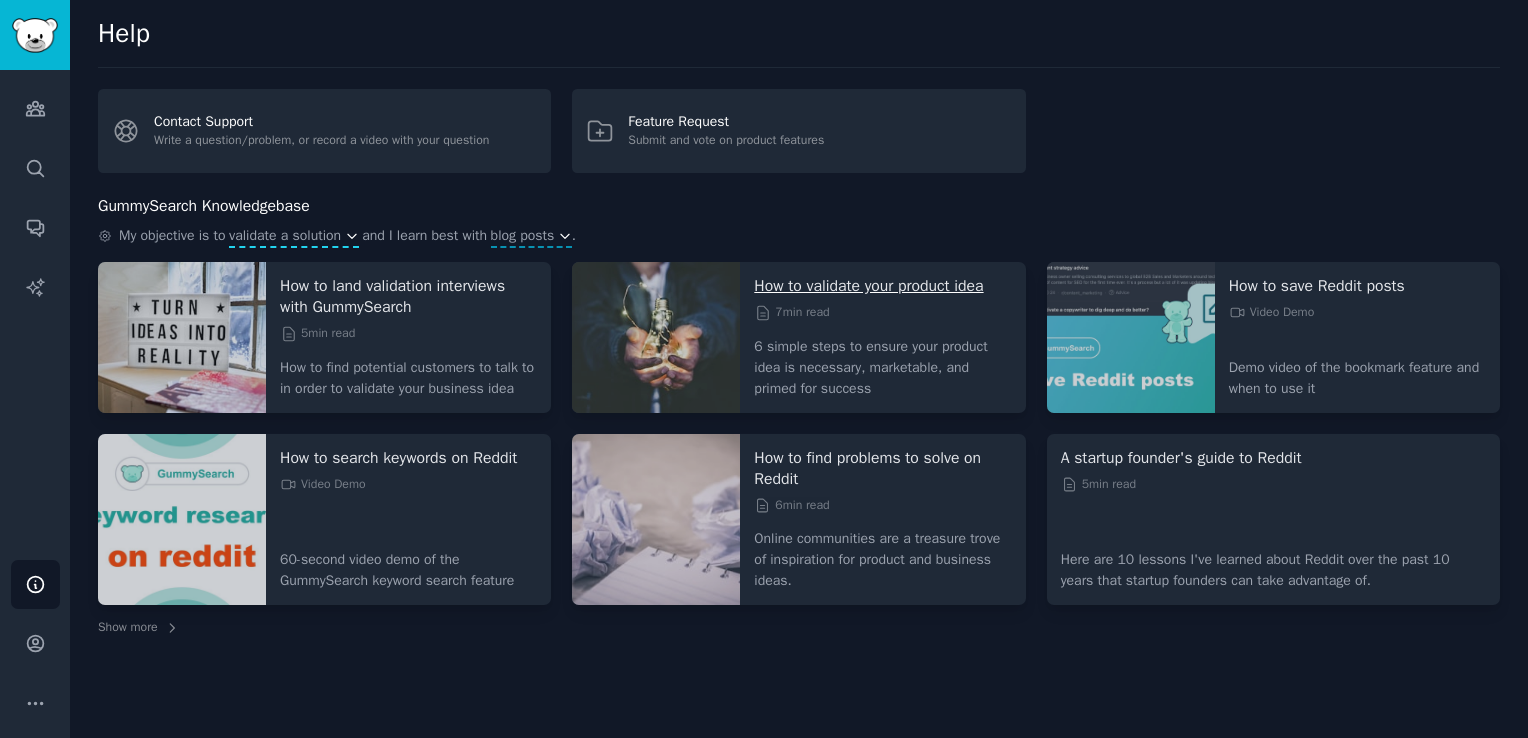 click on "How to validate your product idea" at bounding box center [882, 286] 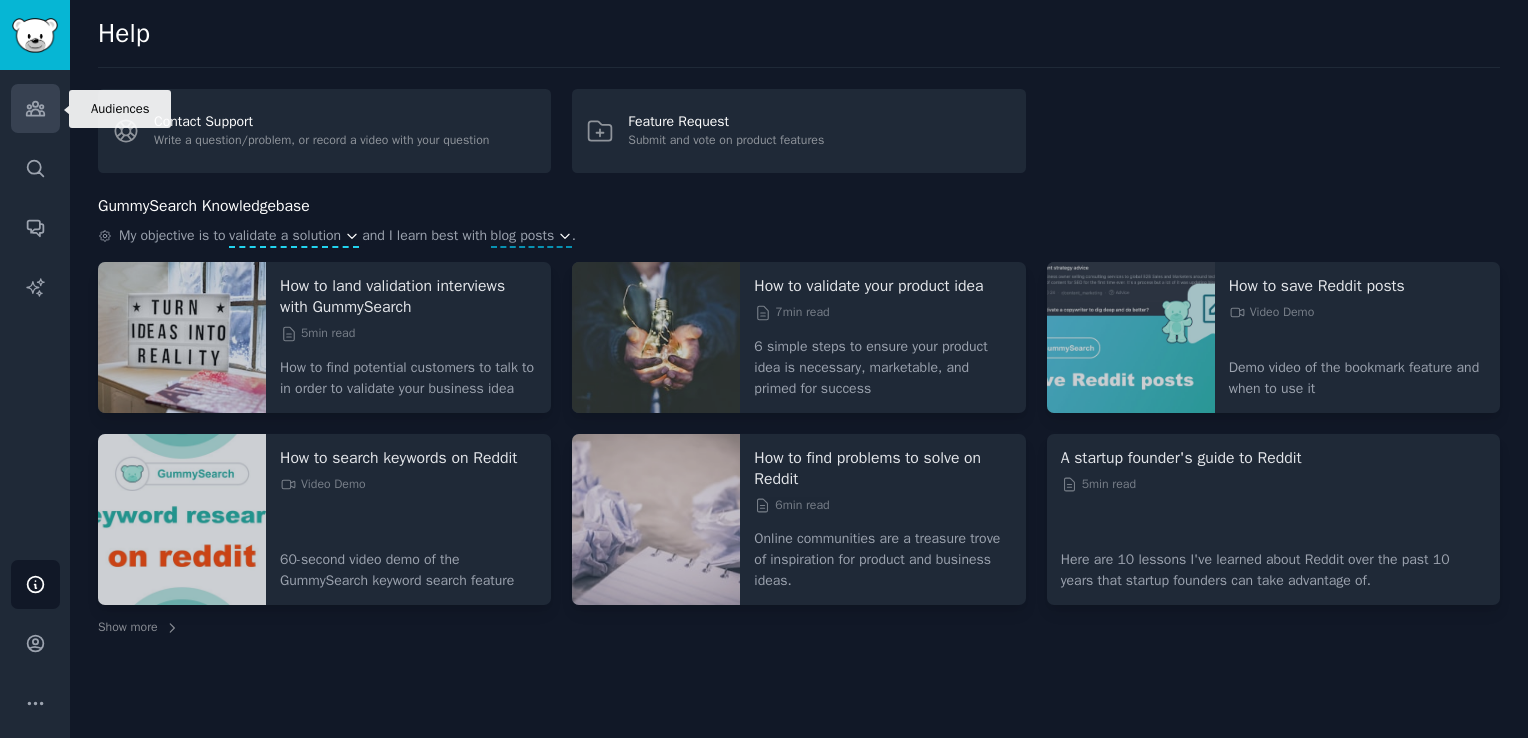 click 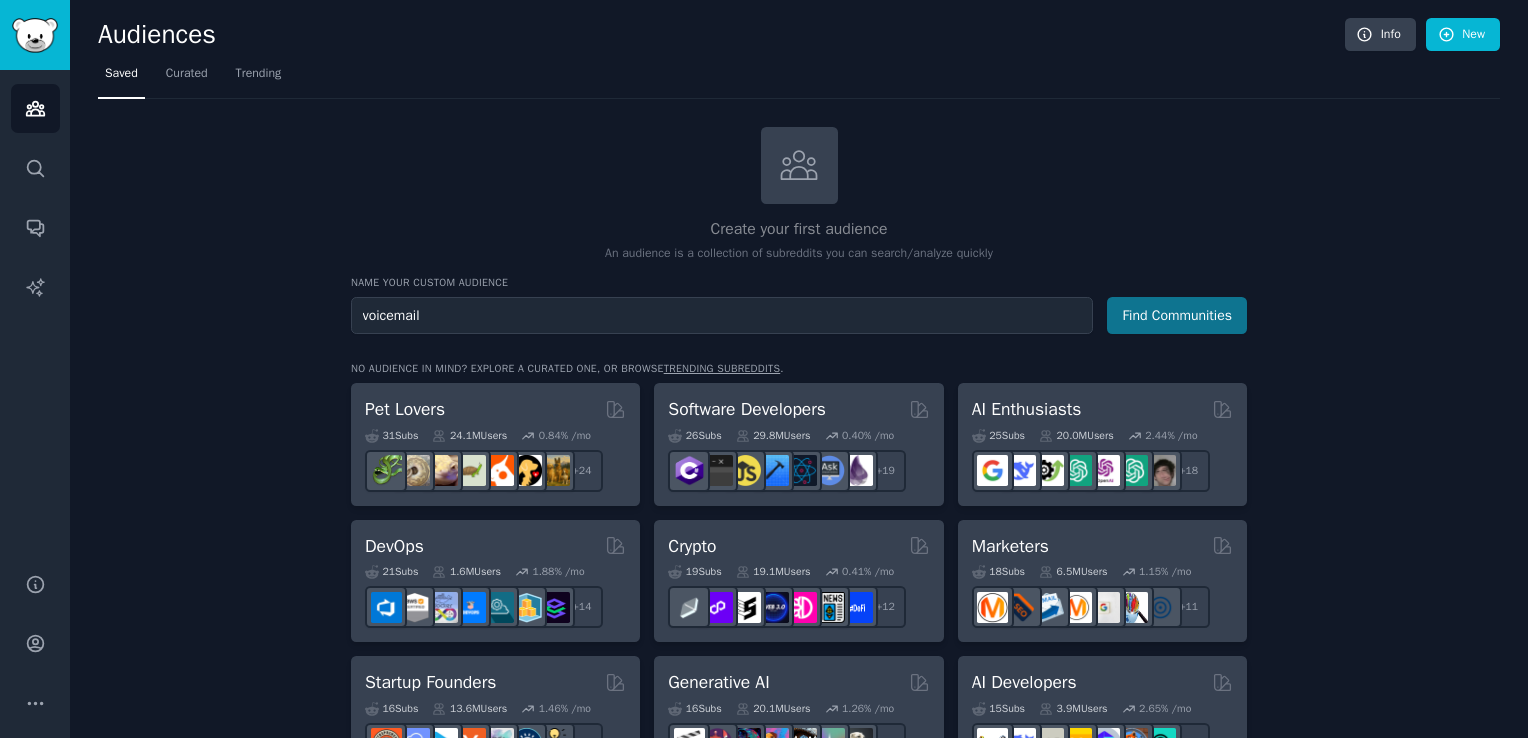 type on "voicemail" 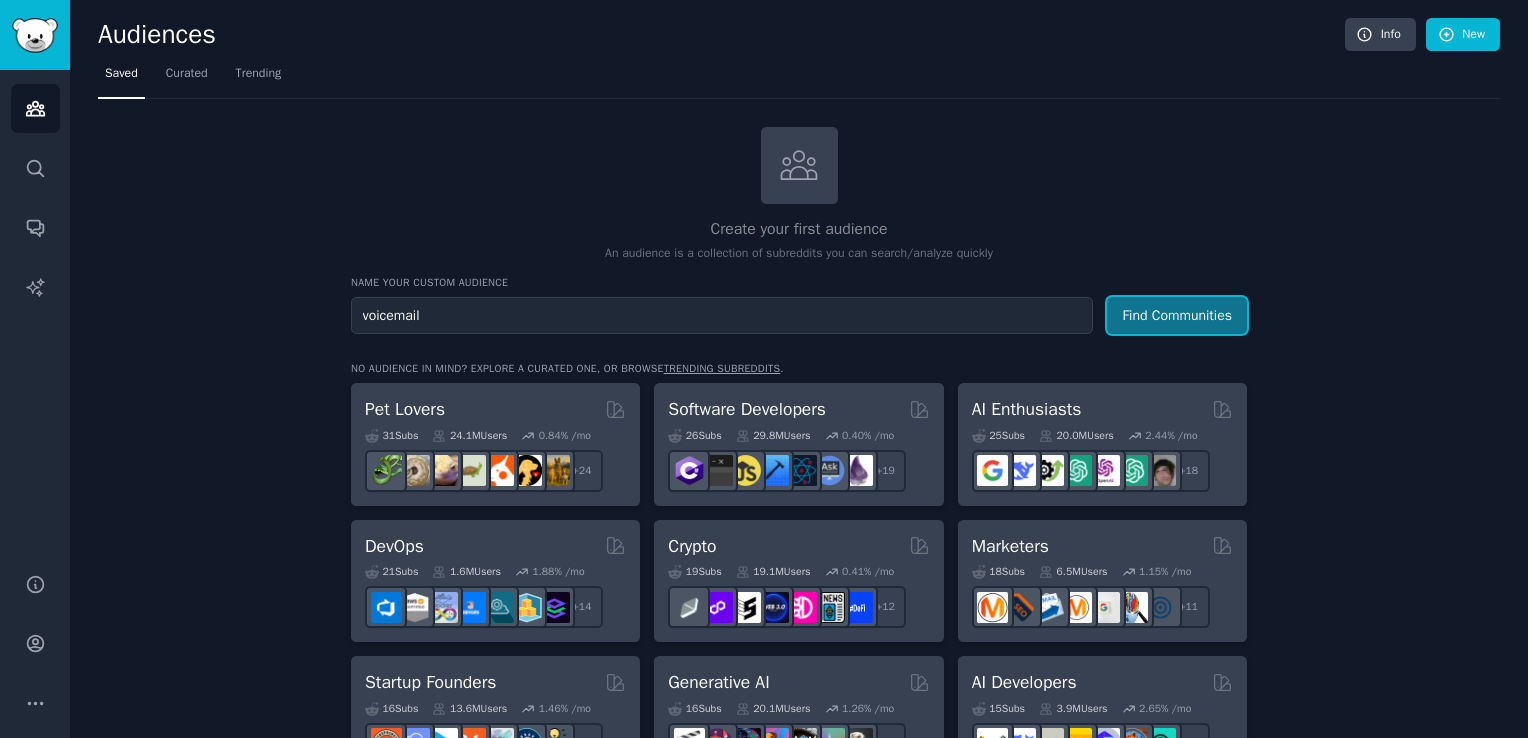 click on "Find Communities" at bounding box center (1177, 315) 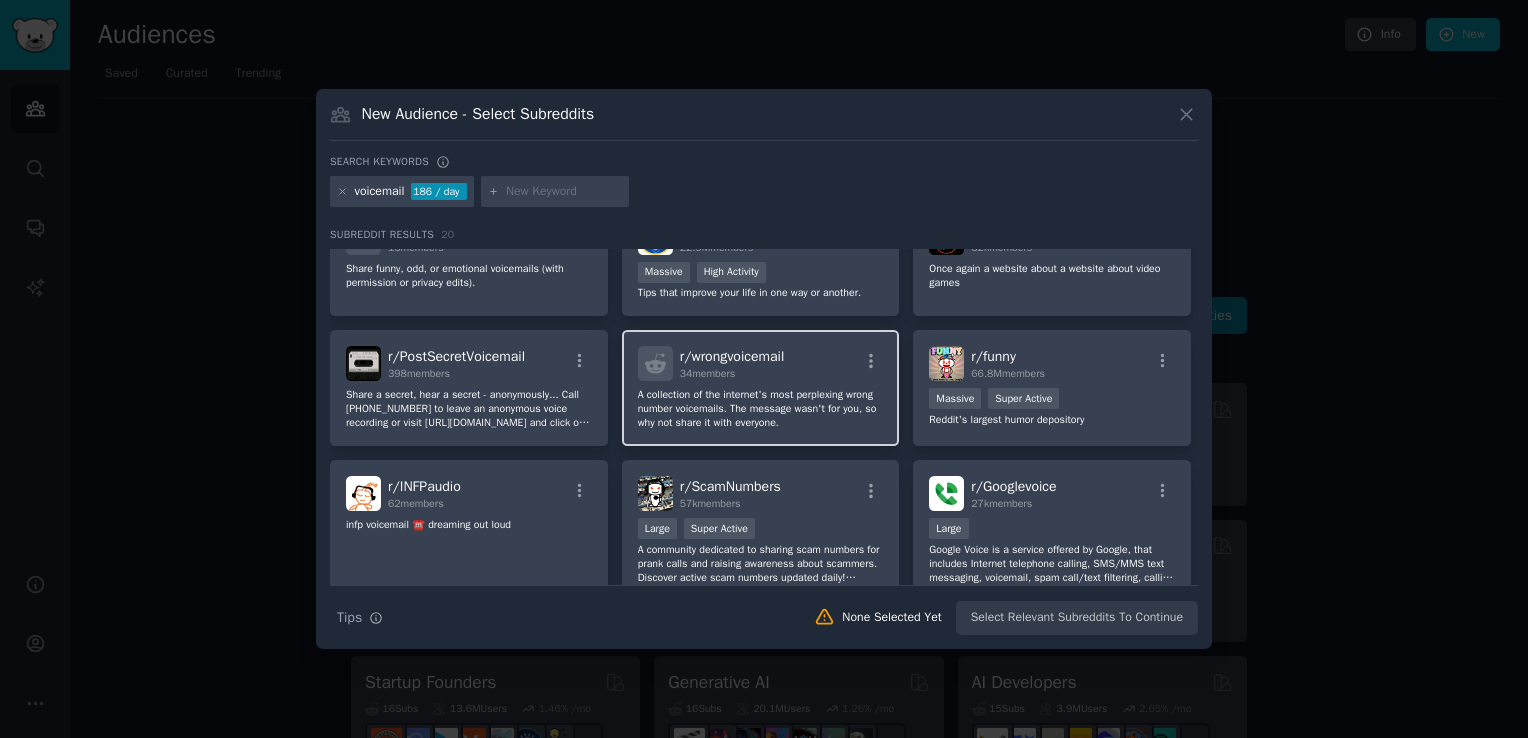 scroll, scrollTop: 300, scrollLeft: 0, axis: vertical 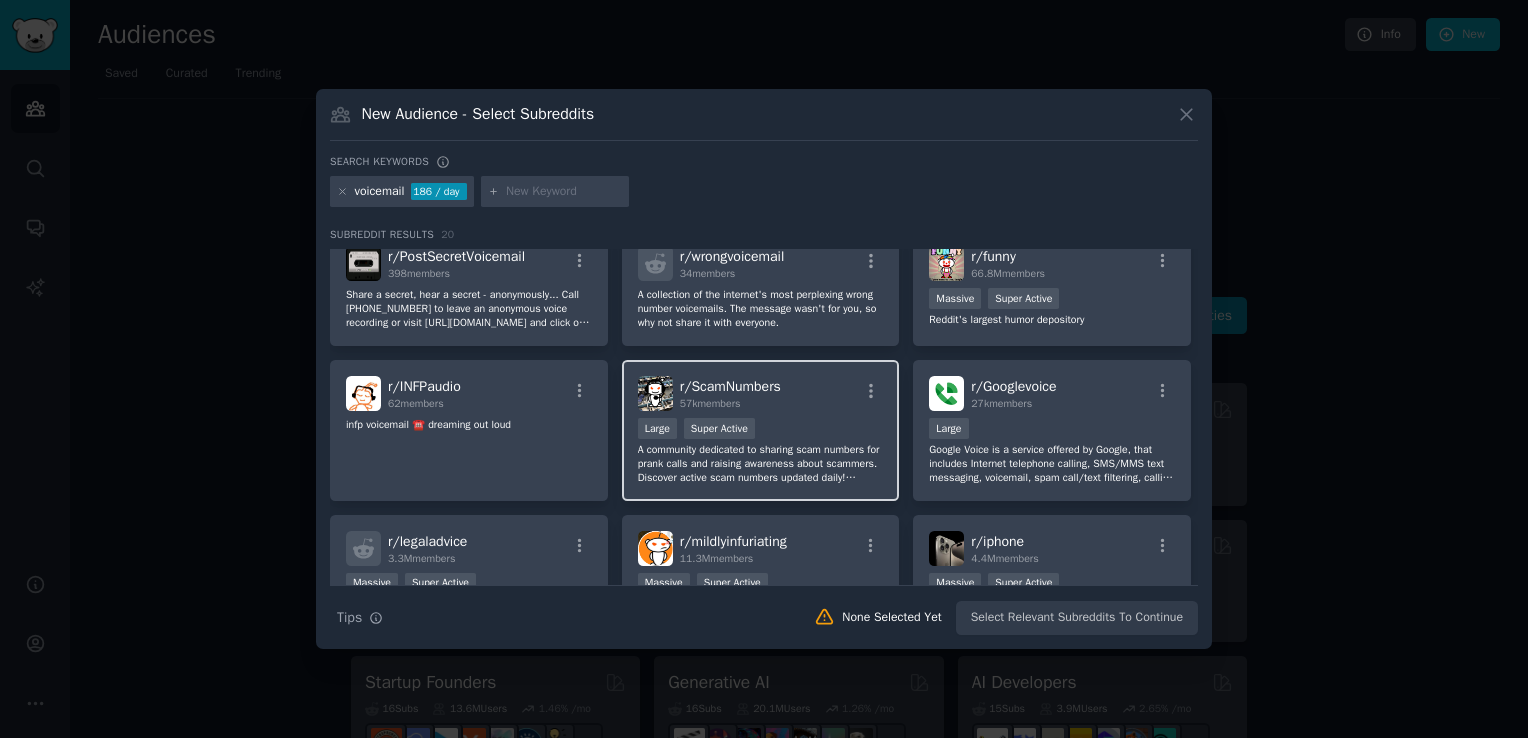 type 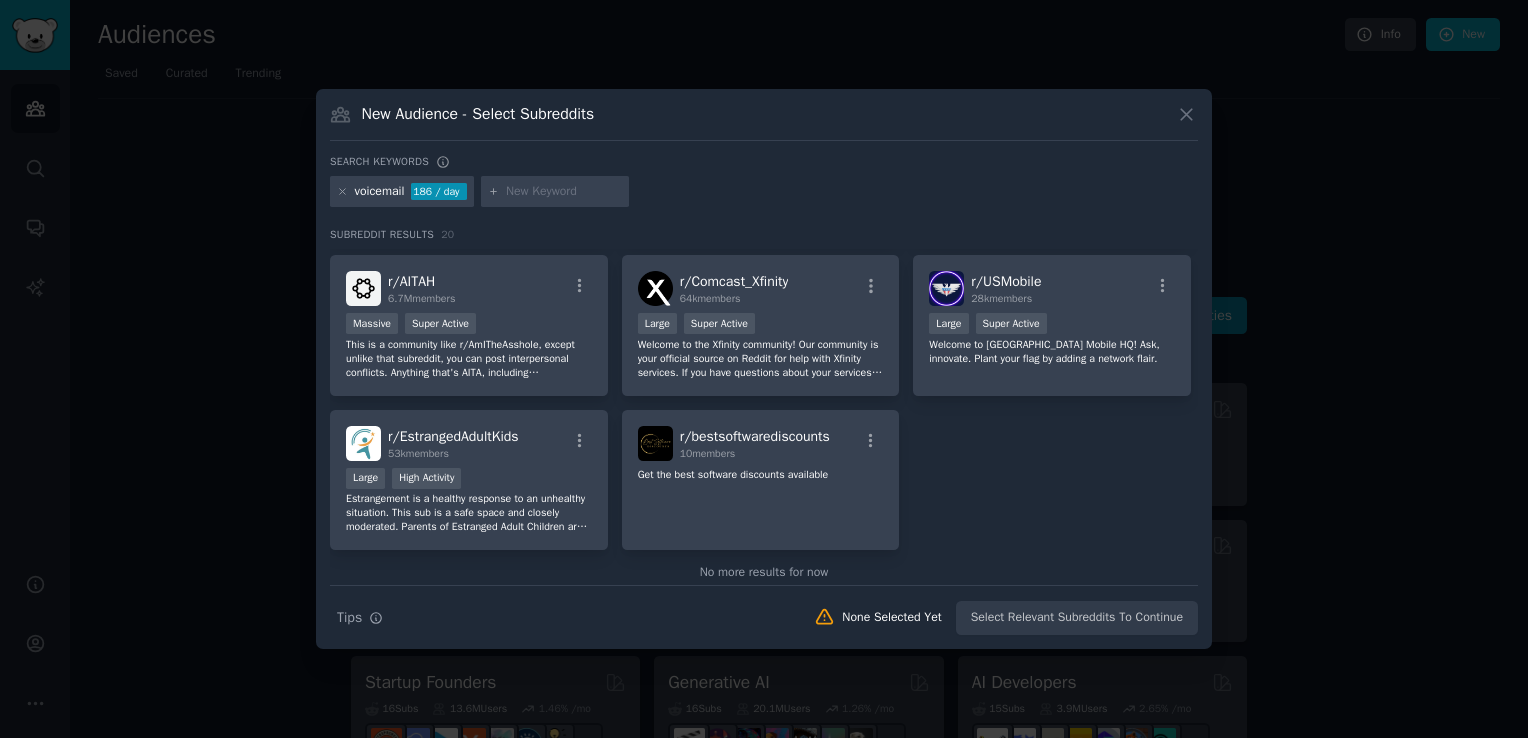 scroll, scrollTop: 728, scrollLeft: 0, axis: vertical 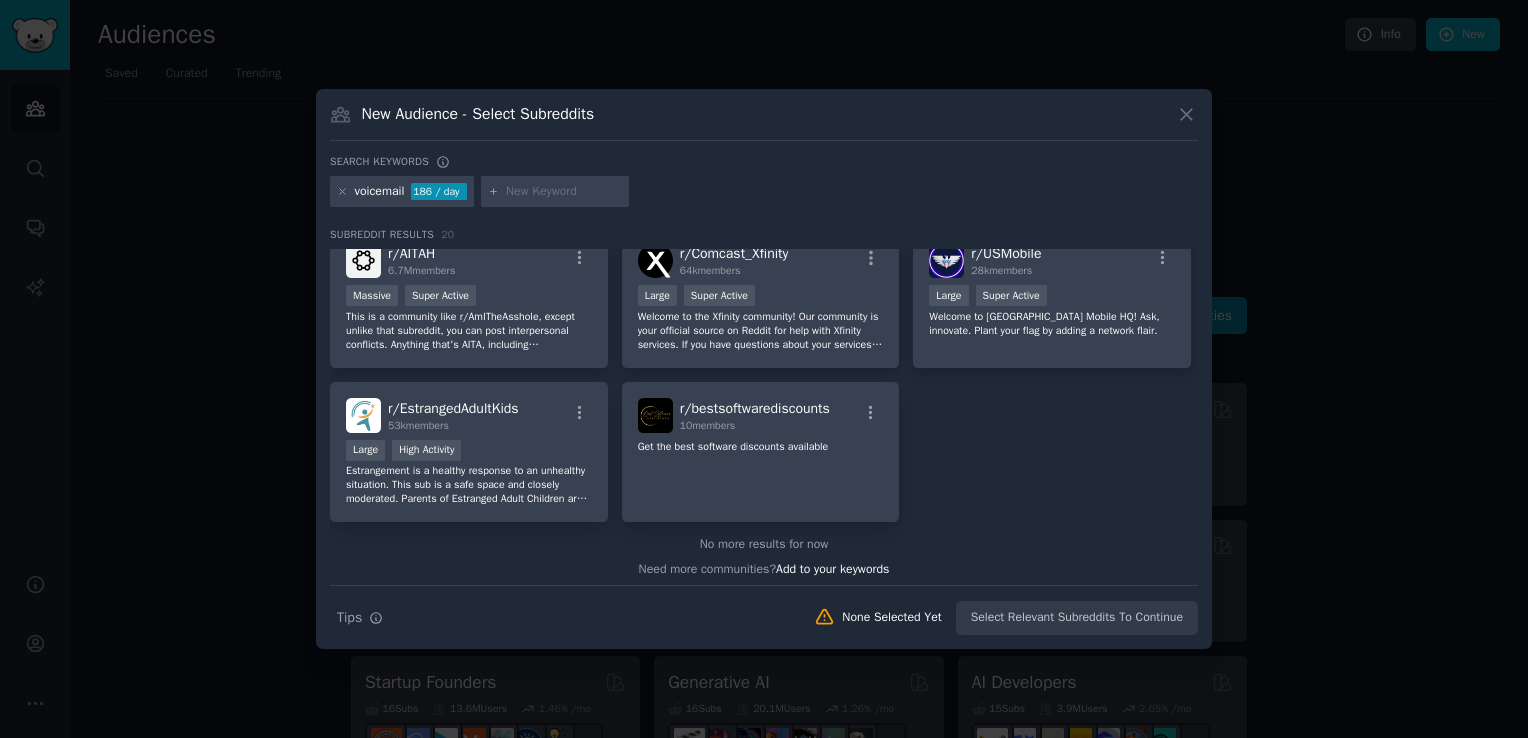 click at bounding box center (1186, 114) 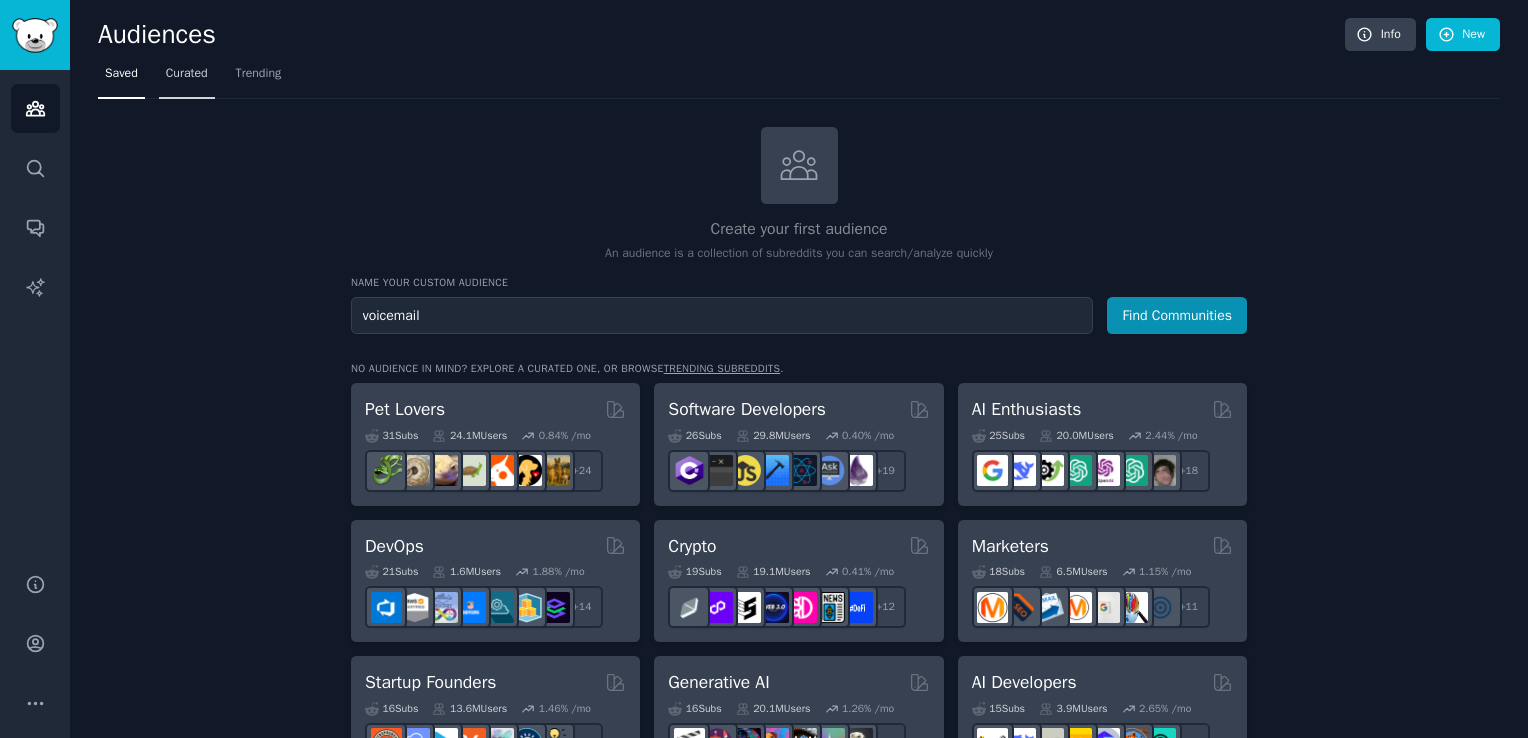 click on "Curated" at bounding box center (187, 74) 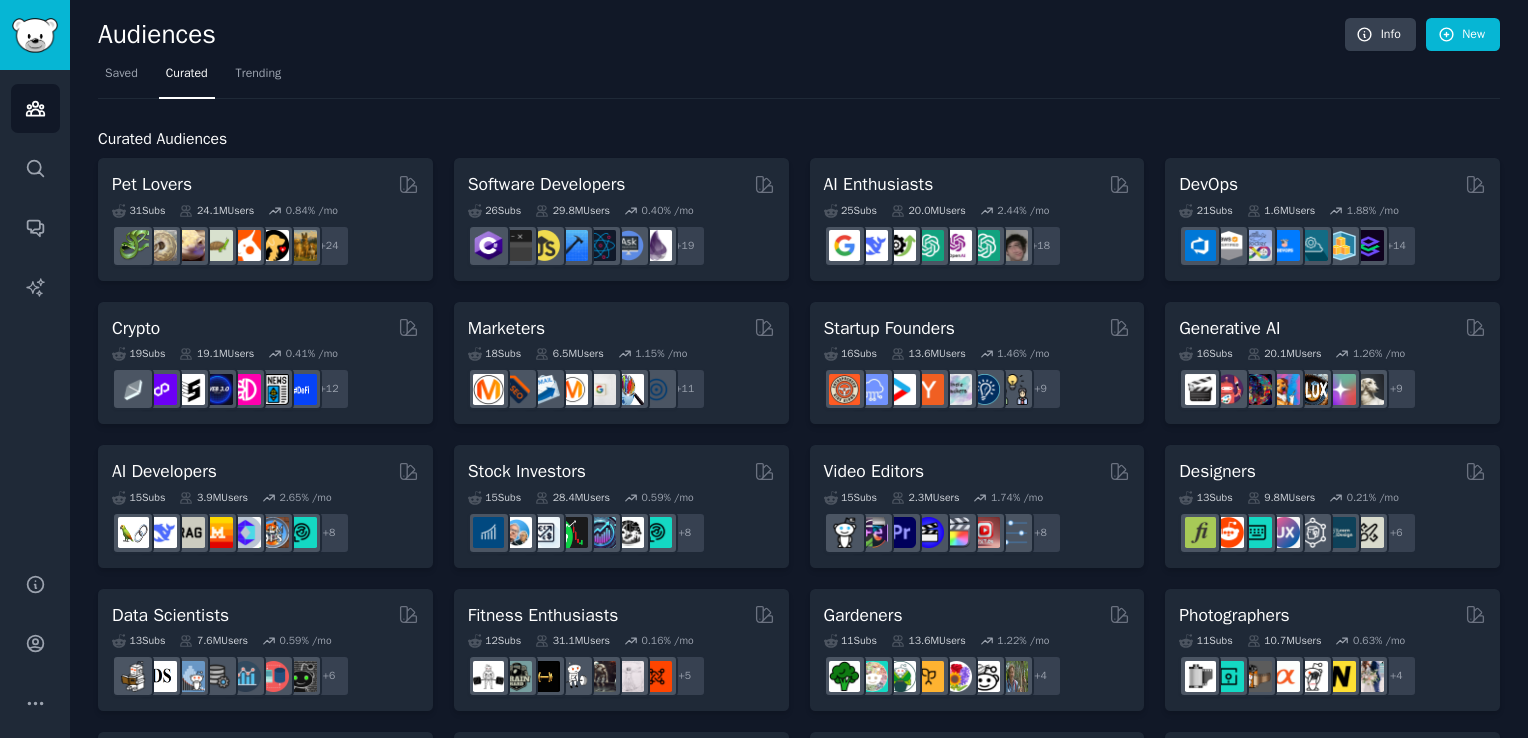 click on "Saved Curated Trending" at bounding box center [799, 78] 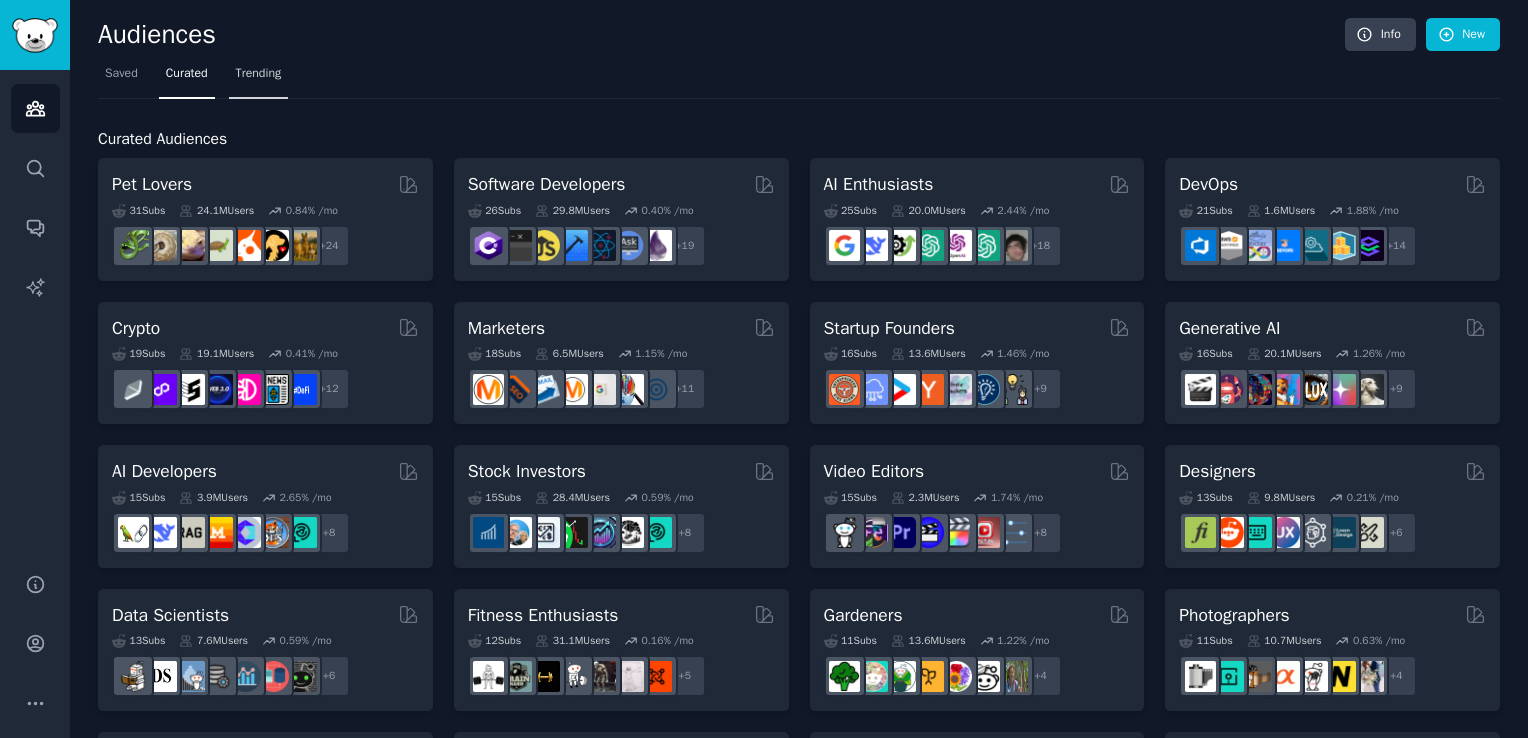 click on "Trending" at bounding box center [259, 74] 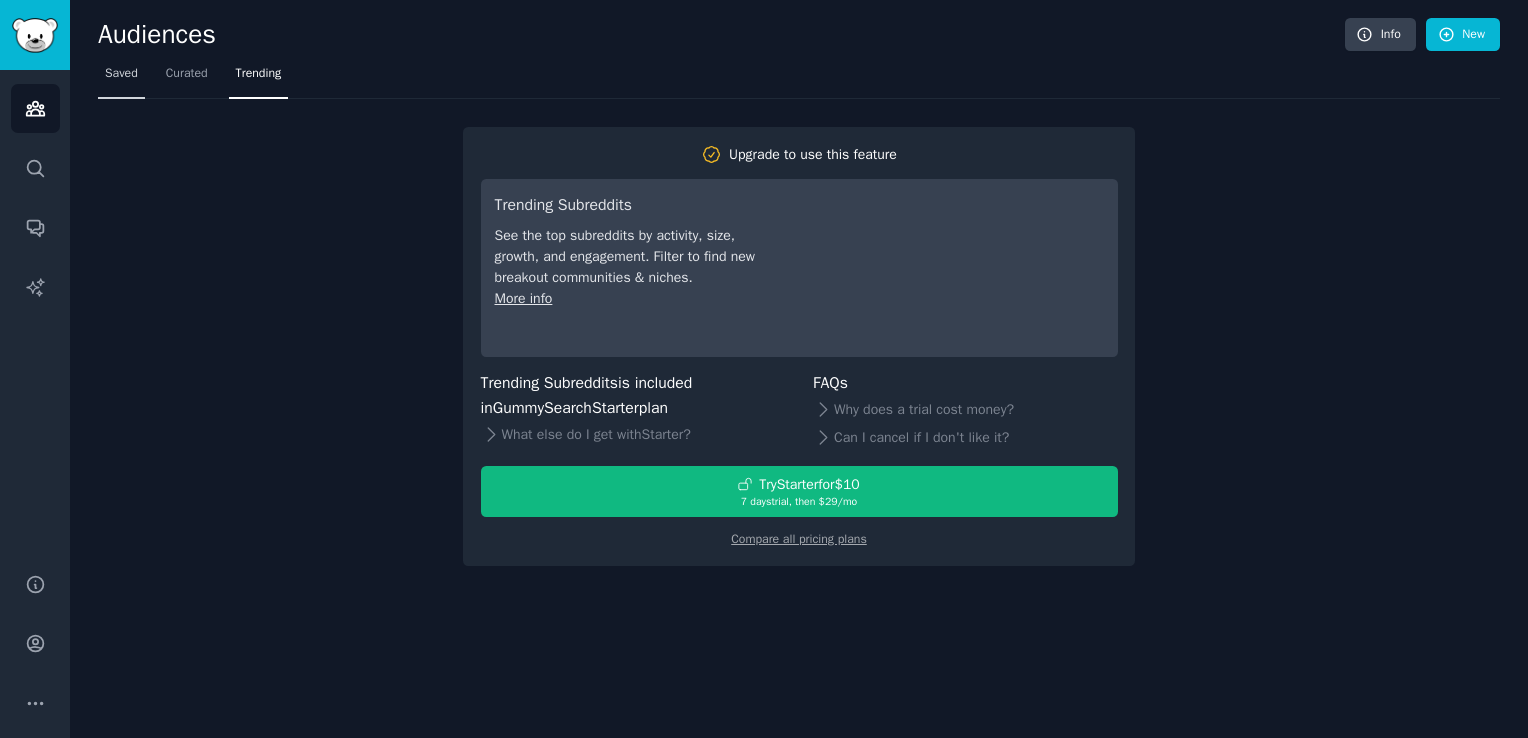 click on "Saved" at bounding box center [121, 74] 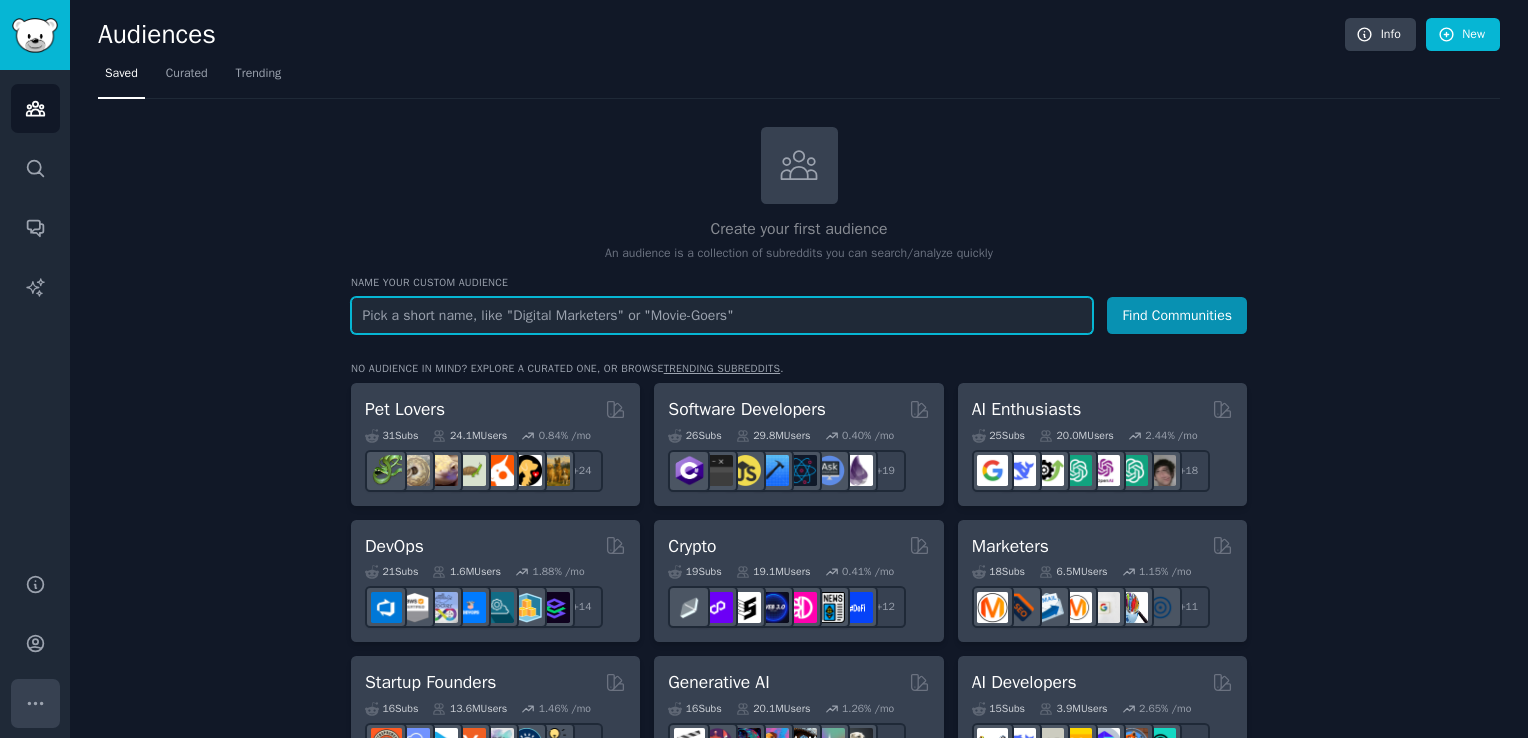 click 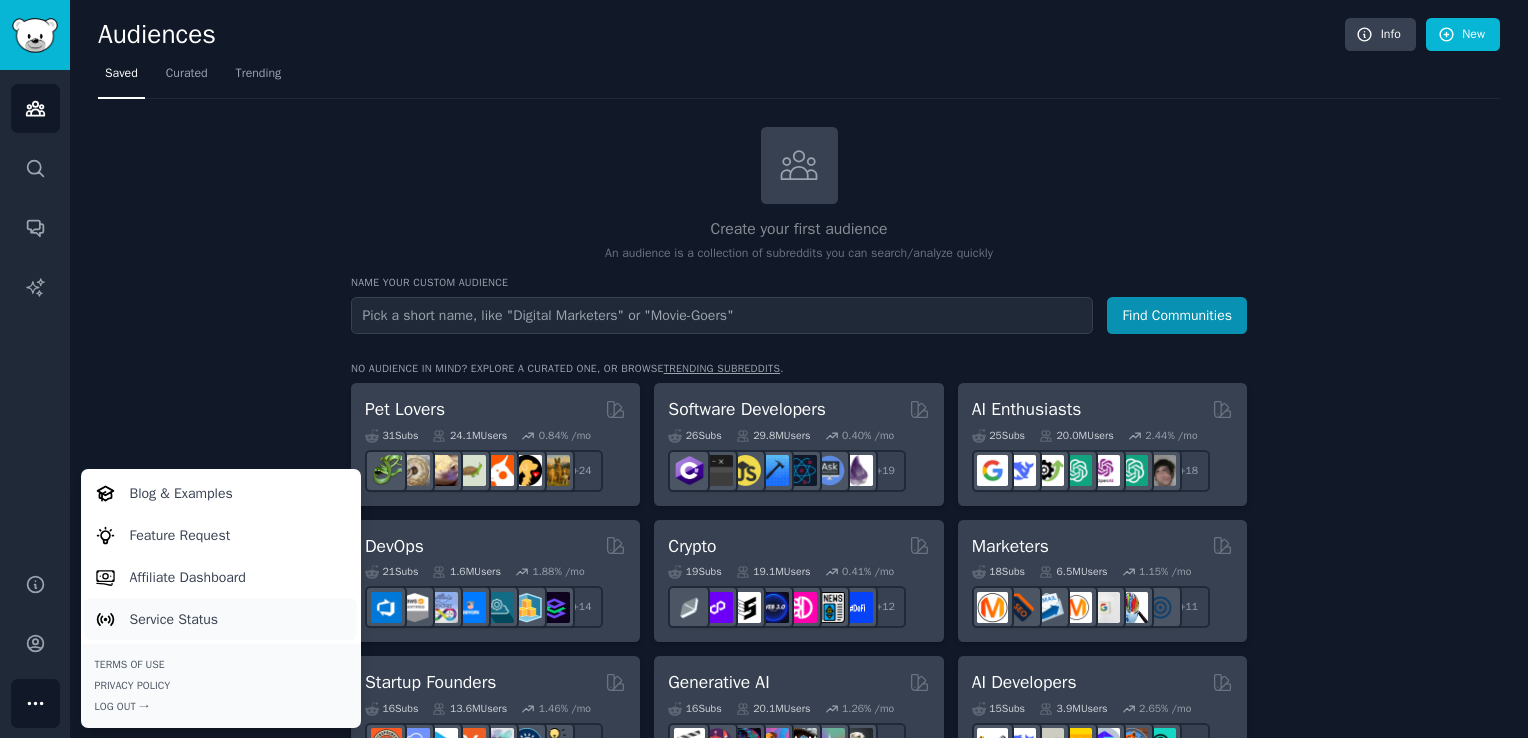 click on "Service Status" at bounding box center [174, 619] 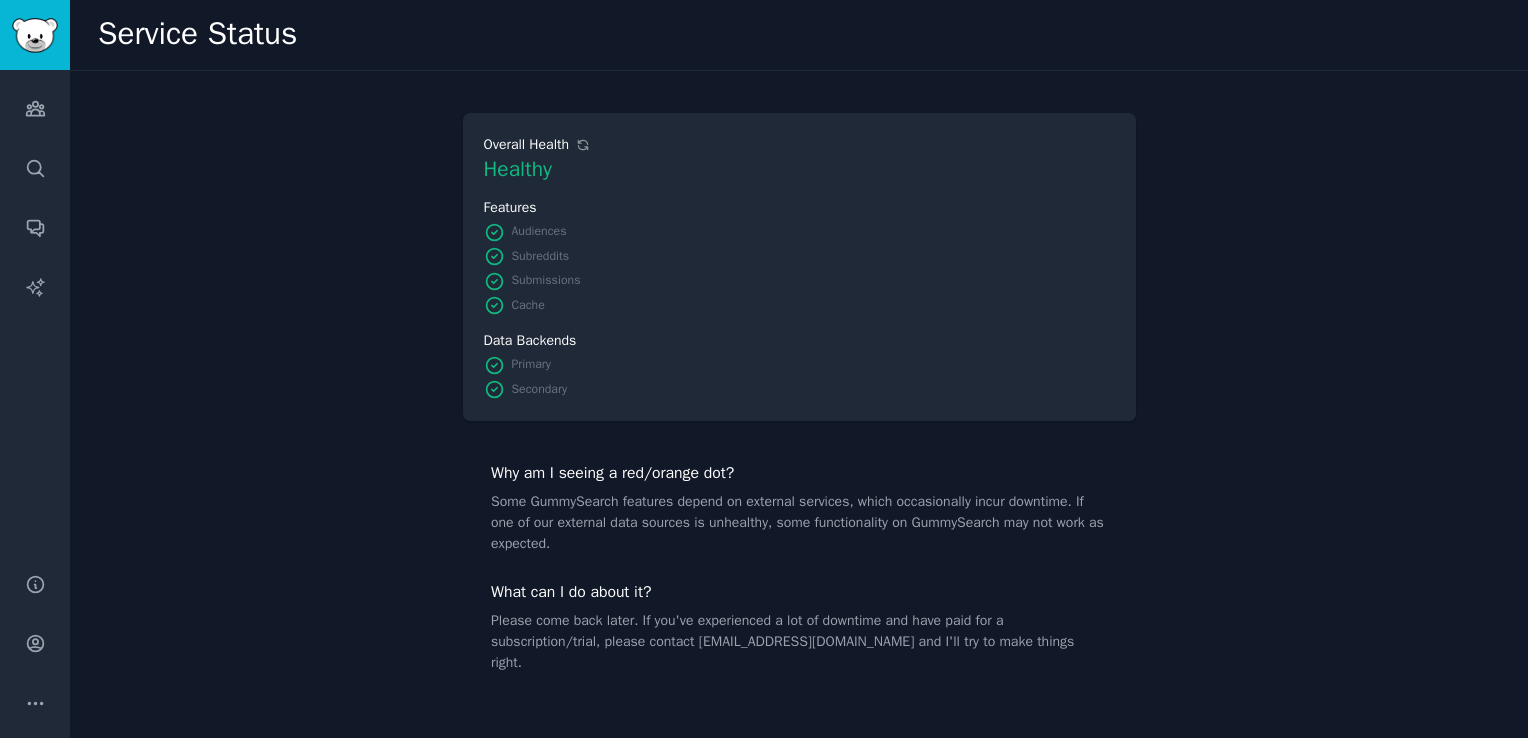 click 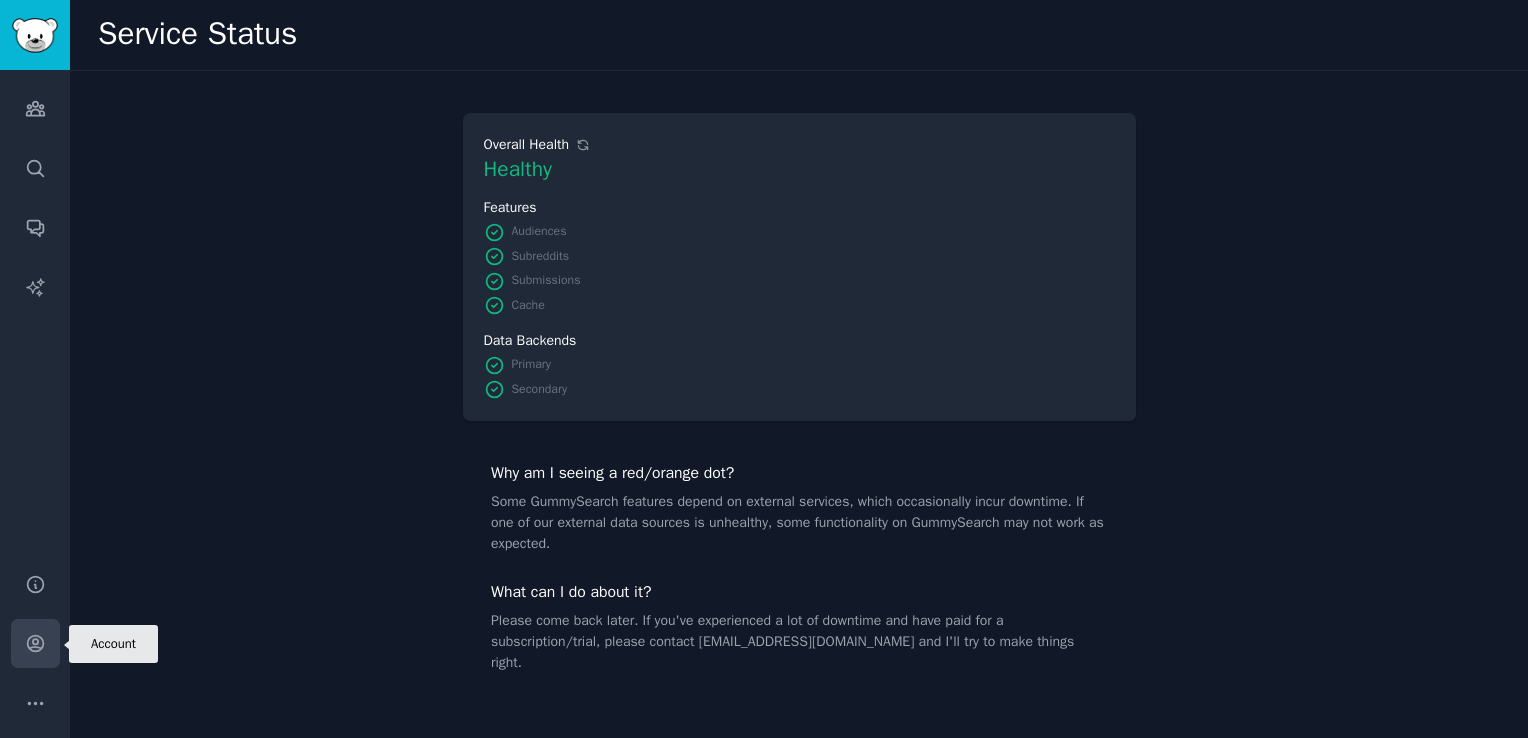 click 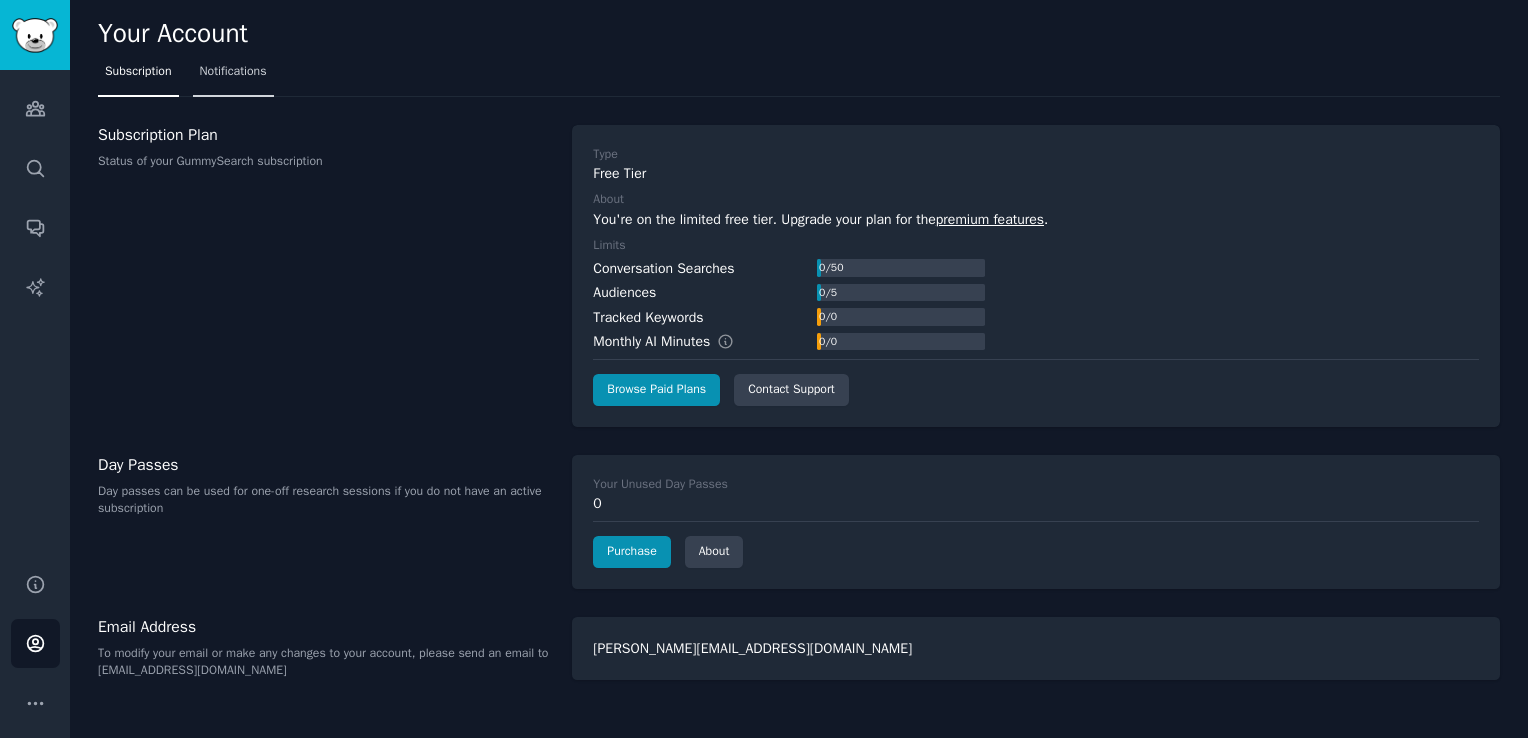 click on "Notifications" at bounding box center (233, 72) 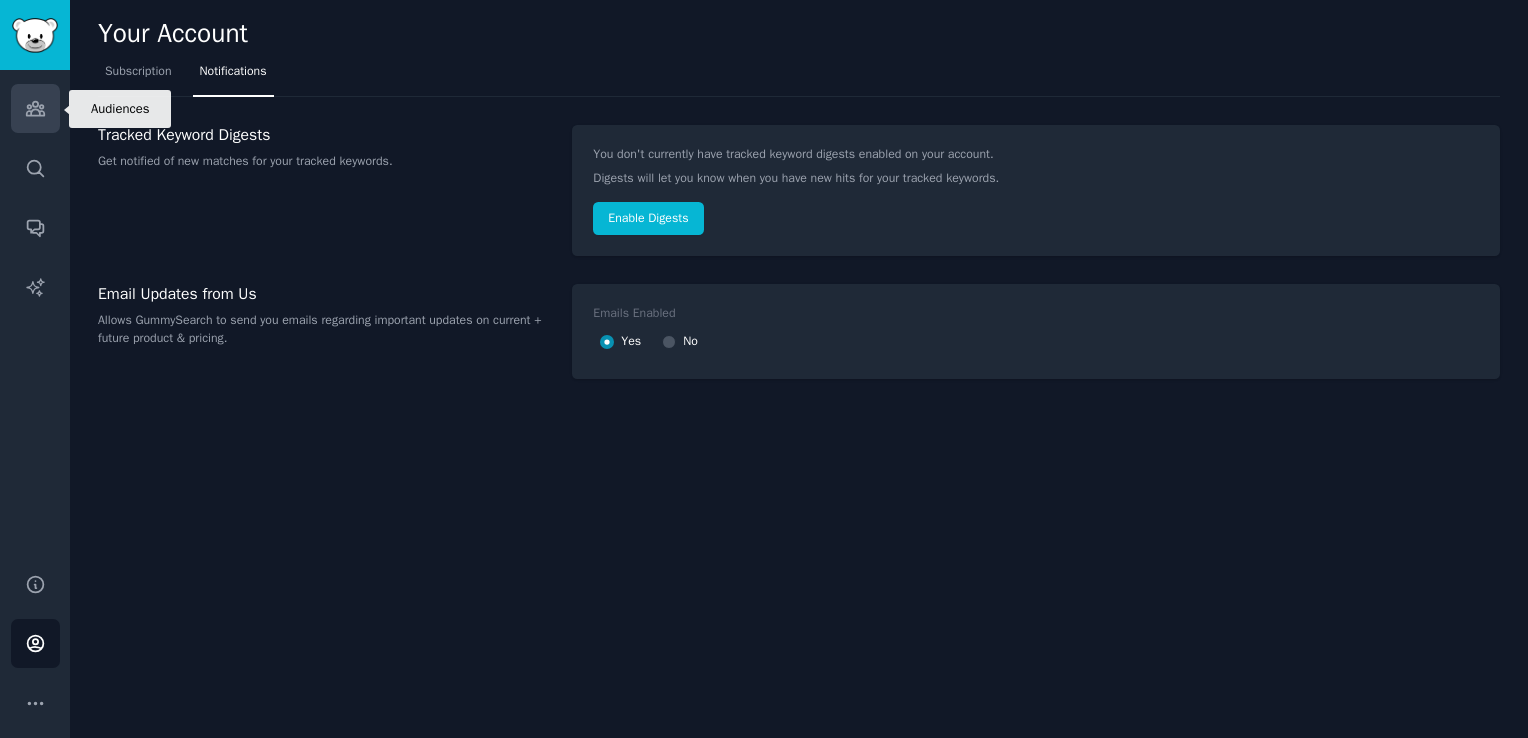 click 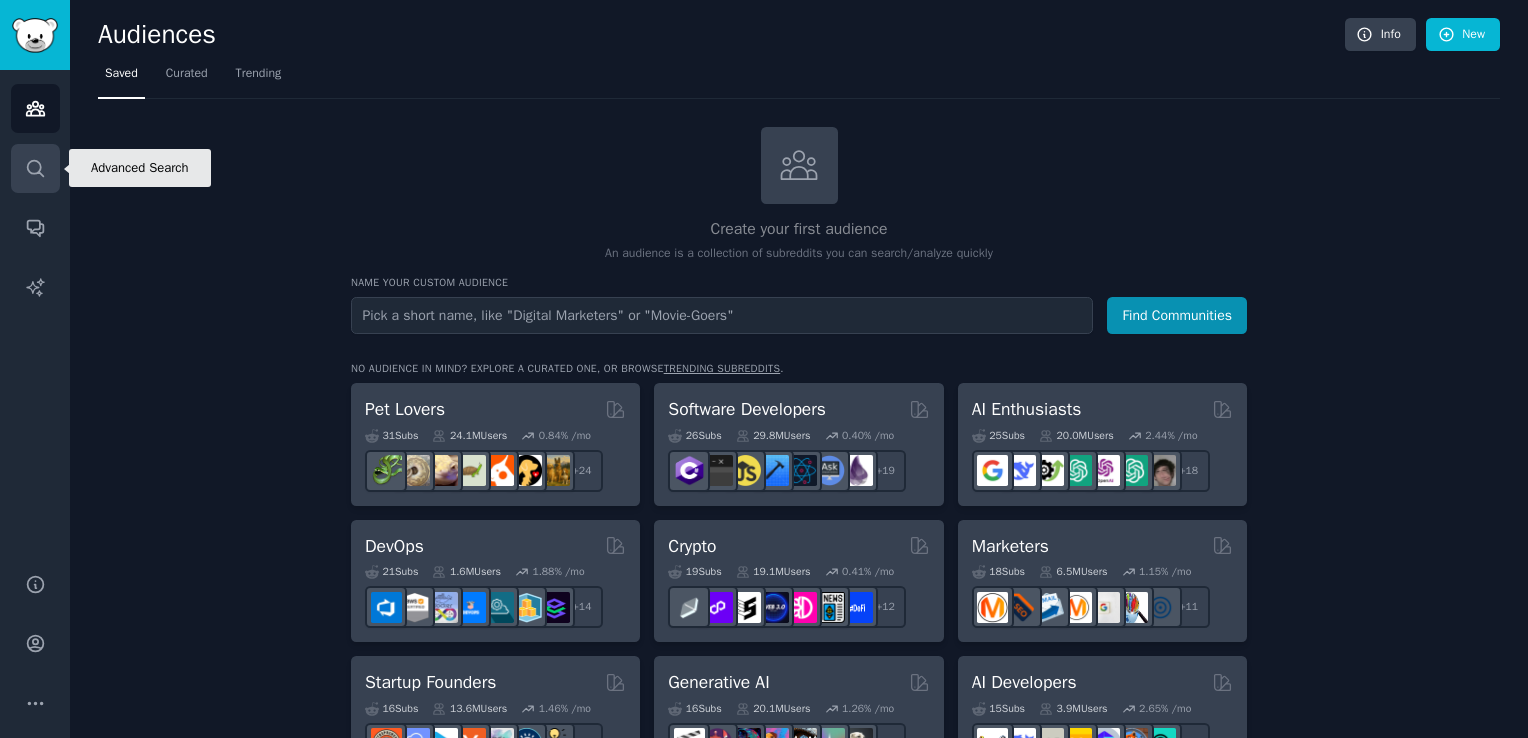click 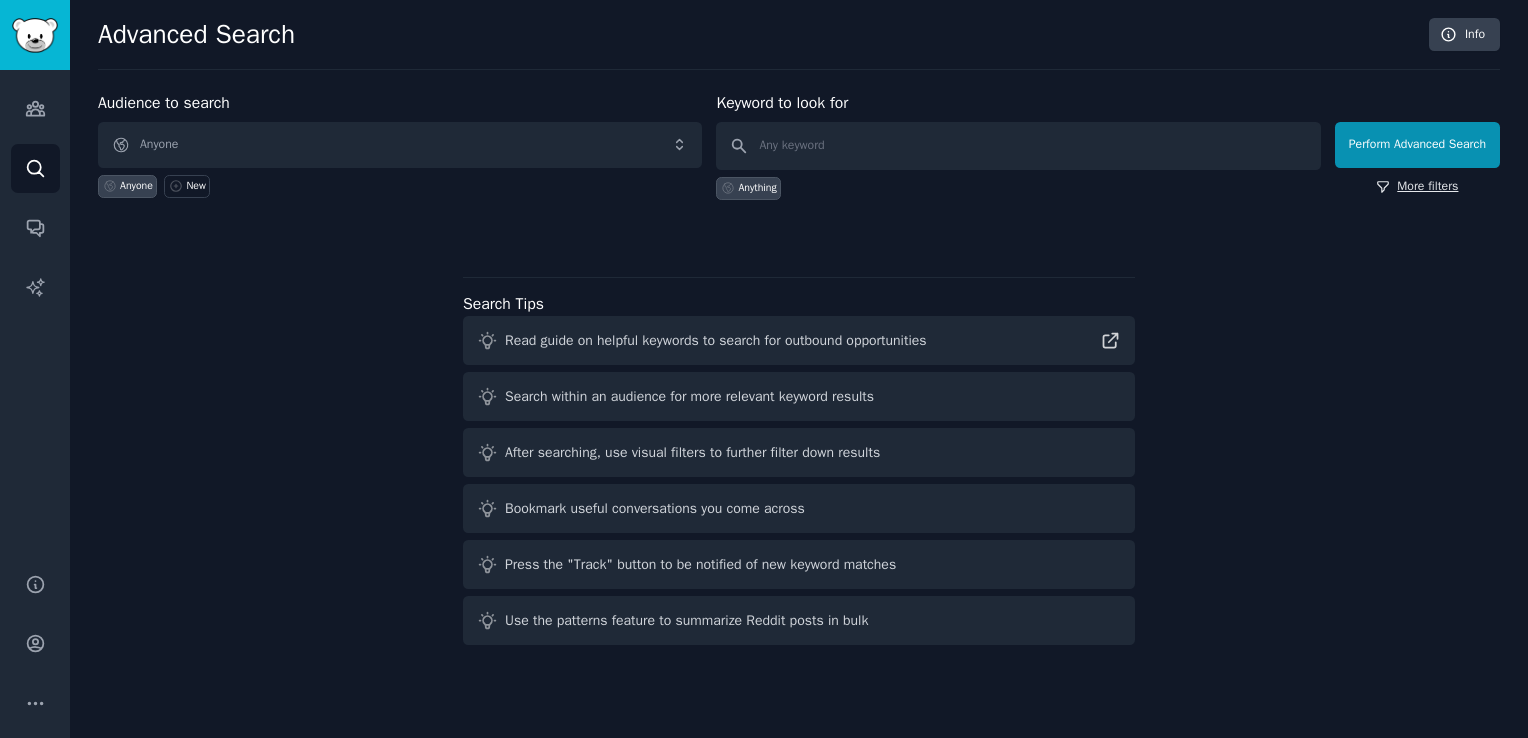 click on "More filters" at bounding box center (1417, 187) 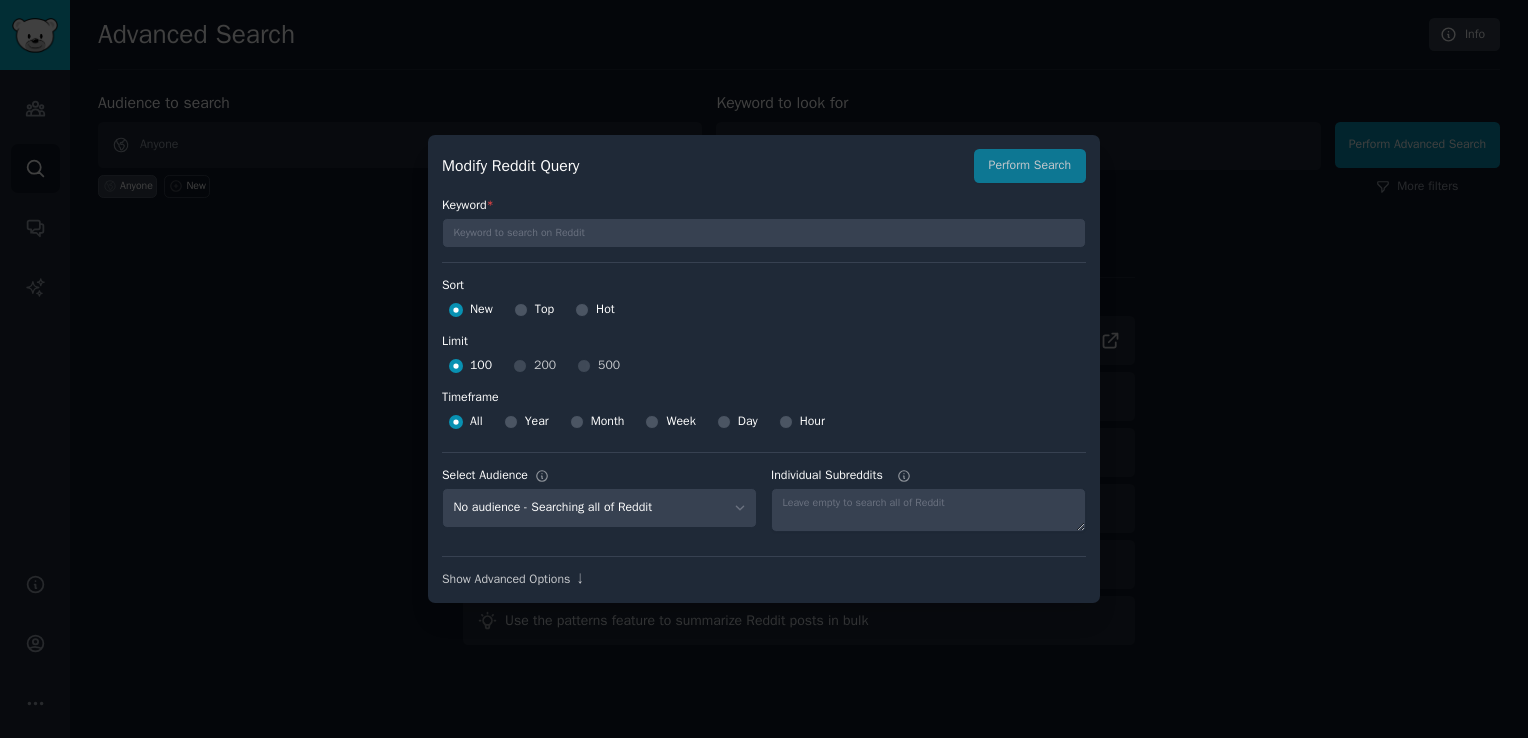 click at bounding box center [764, 369] 